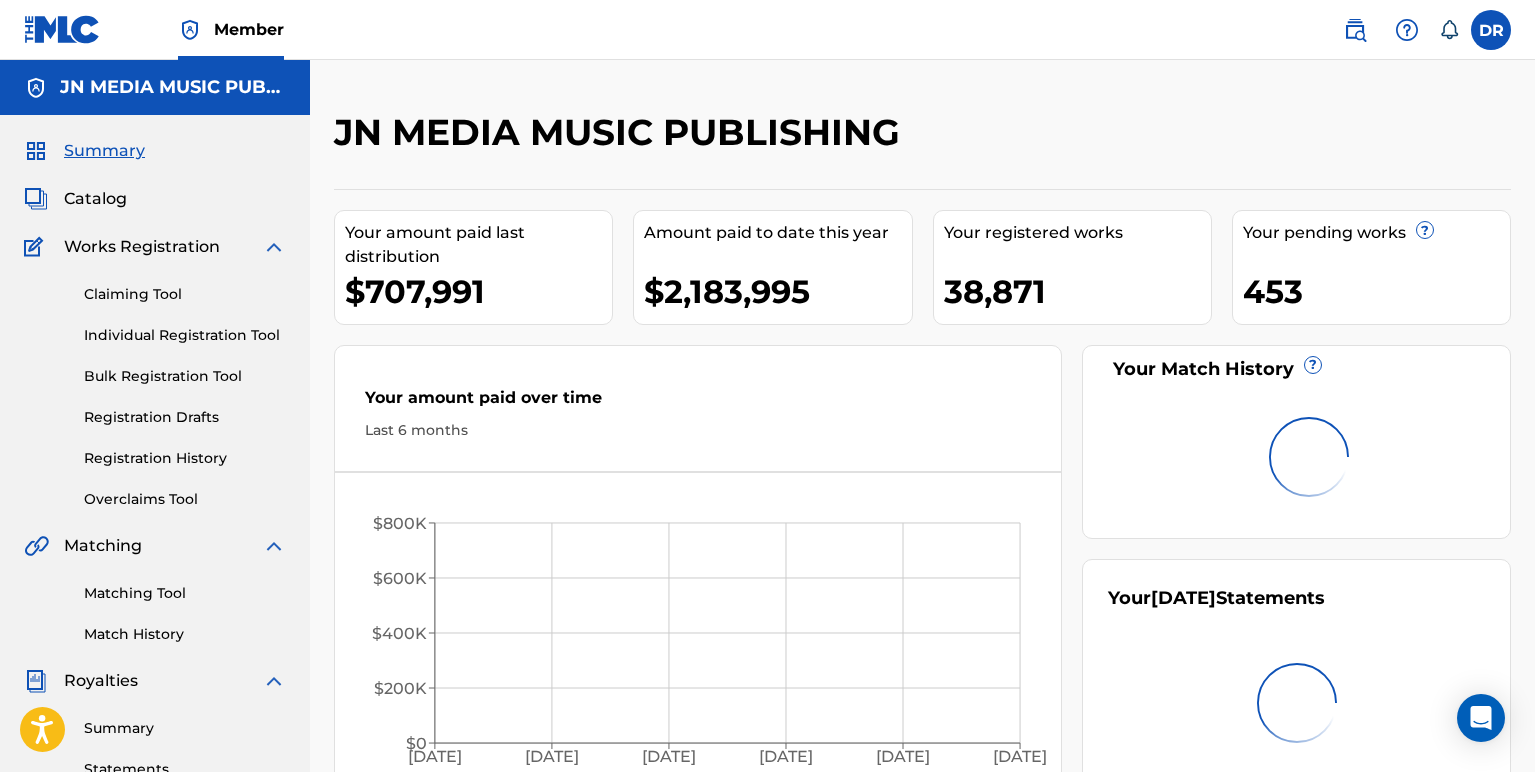scroll, scrollTop: 0, scrollLeft: 0, axis: both 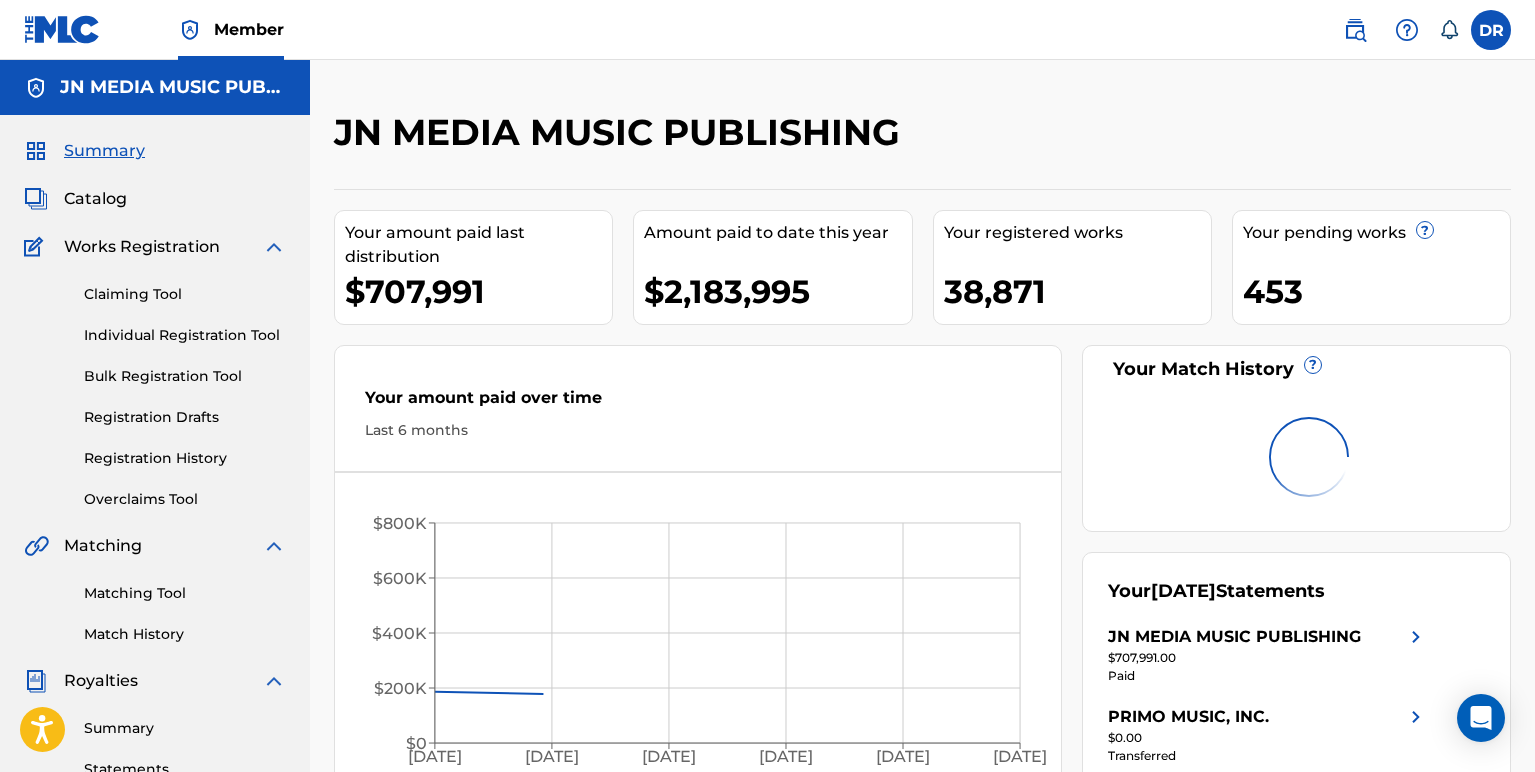 click on "Catalog" at bounding box center [95, 199] 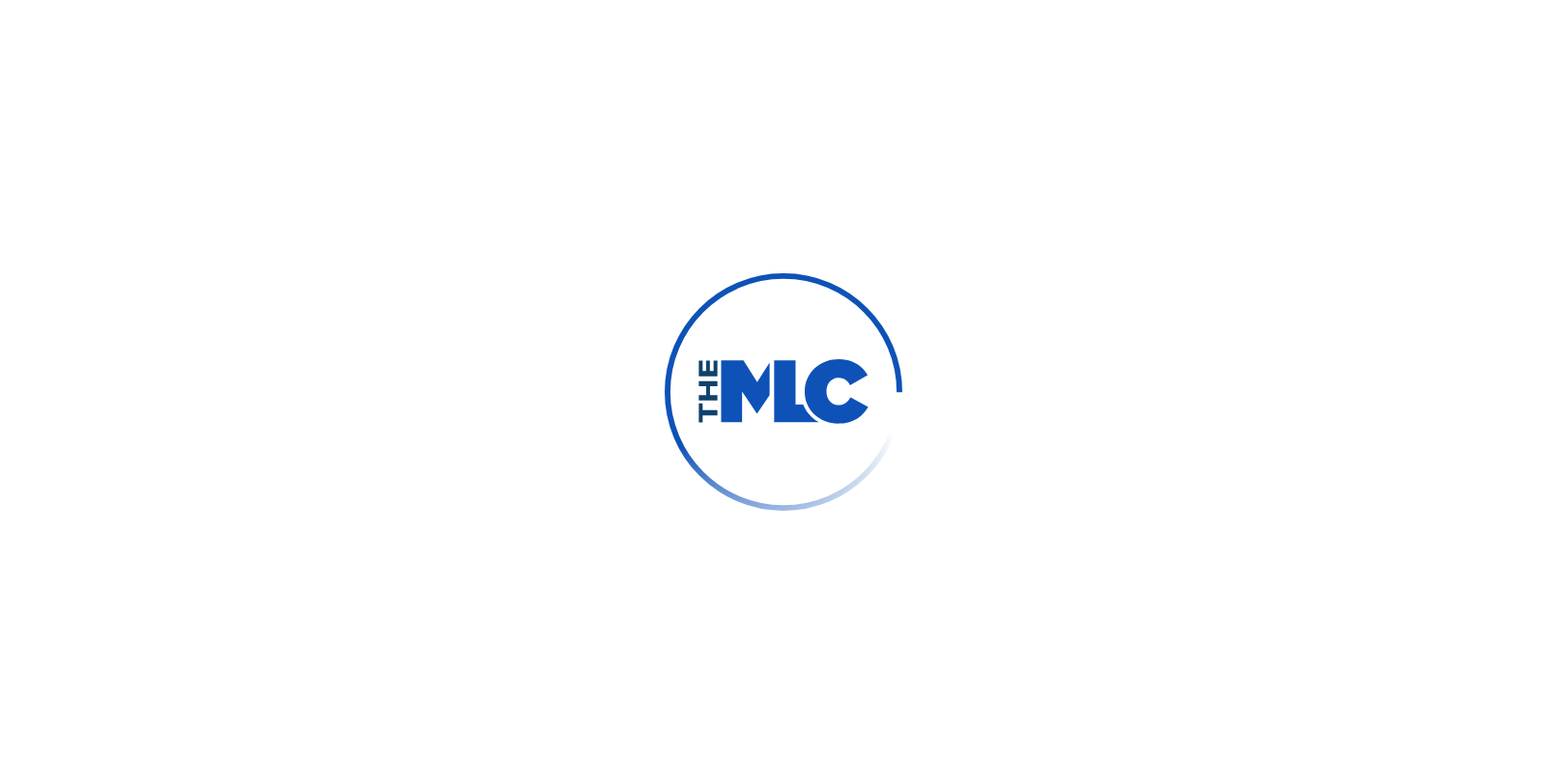 scroll, scrollTop: 0, scrollLeft: 0, axis: both 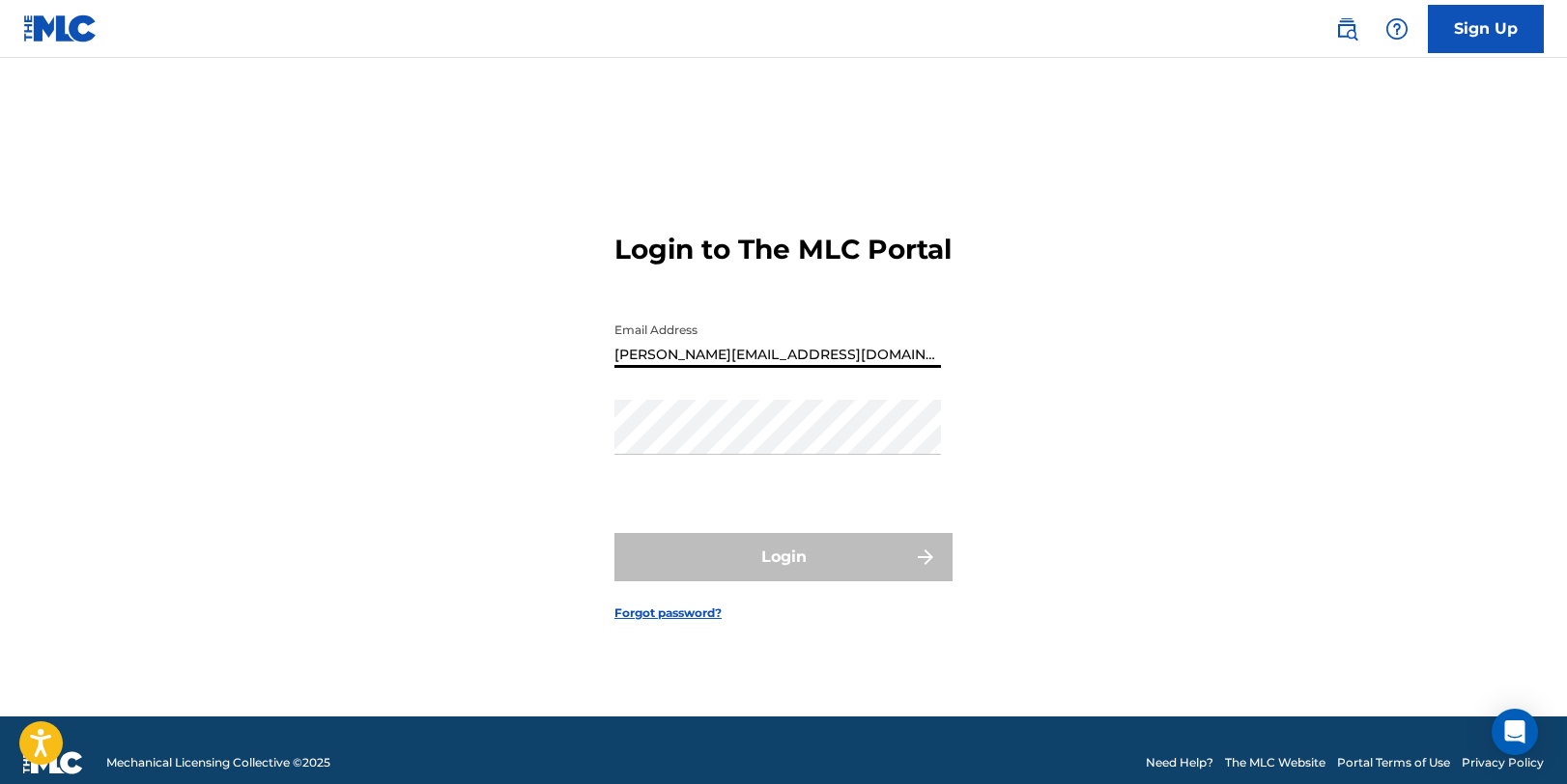 type on "[PERSON_NAME][EMAIL_ADDRESS][DOMAIN_NAME]" 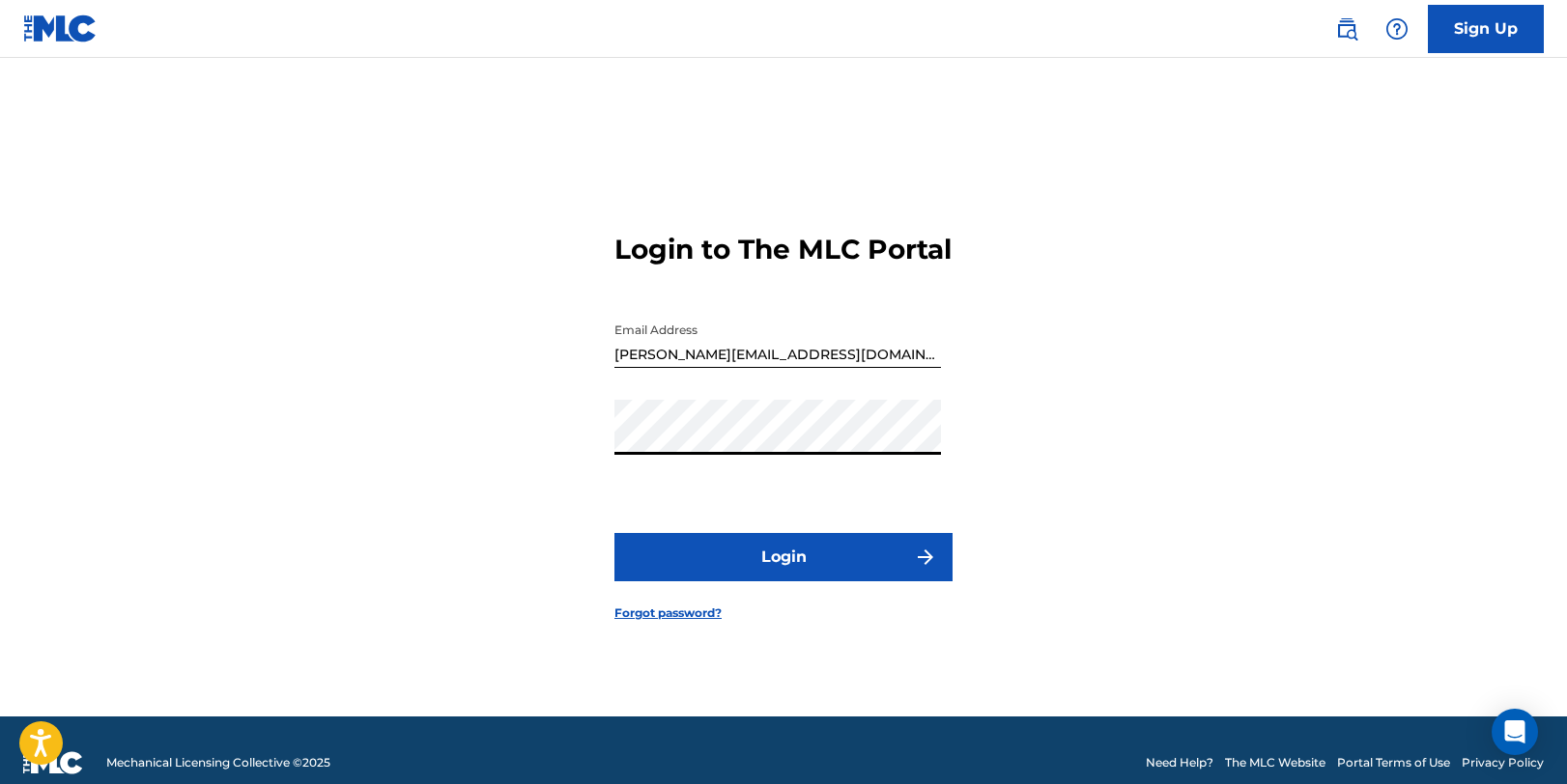 click on "Login" at bounding box center [784, 557] 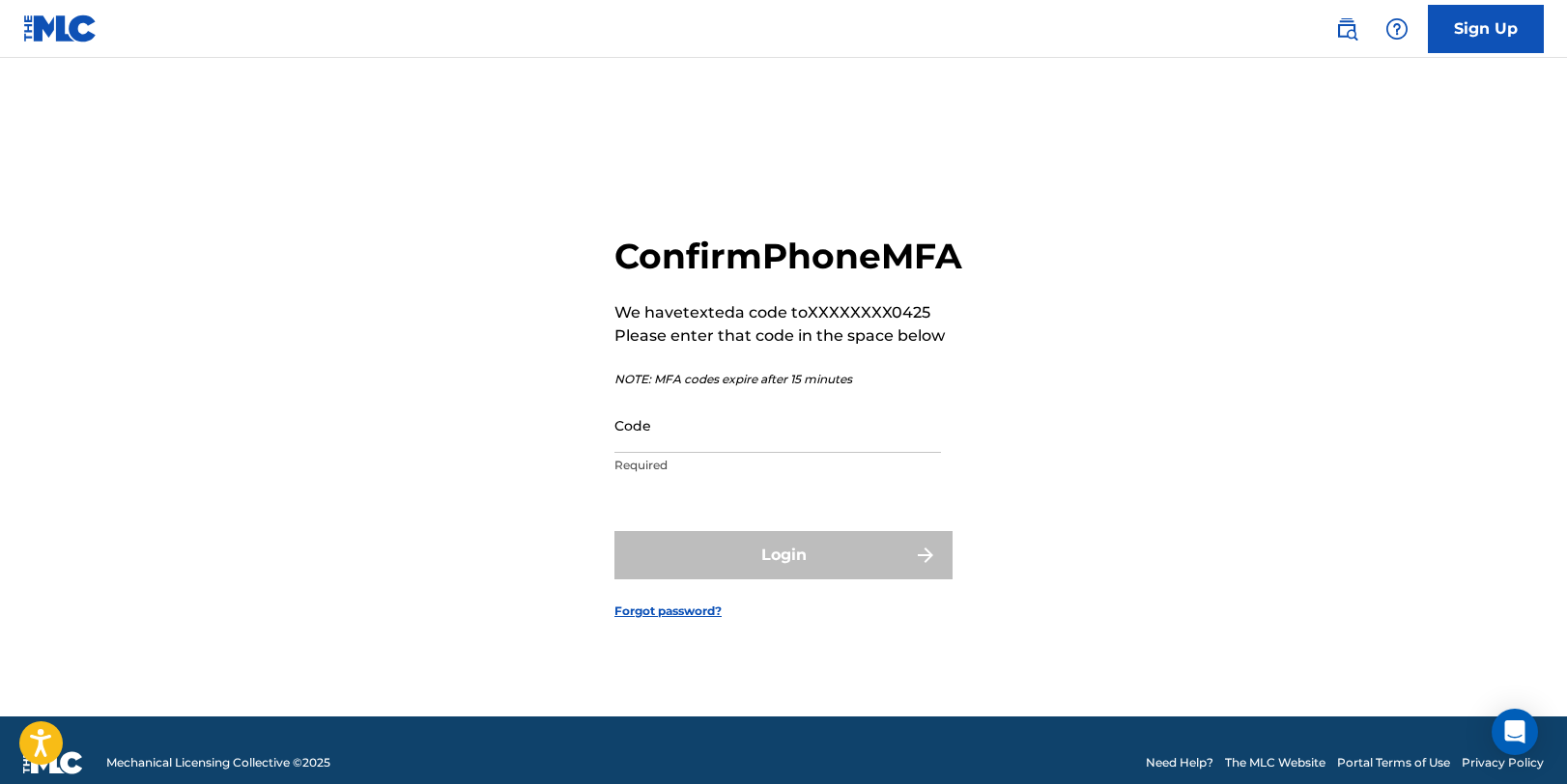 click on "Code" at bounding box center [778, 425] 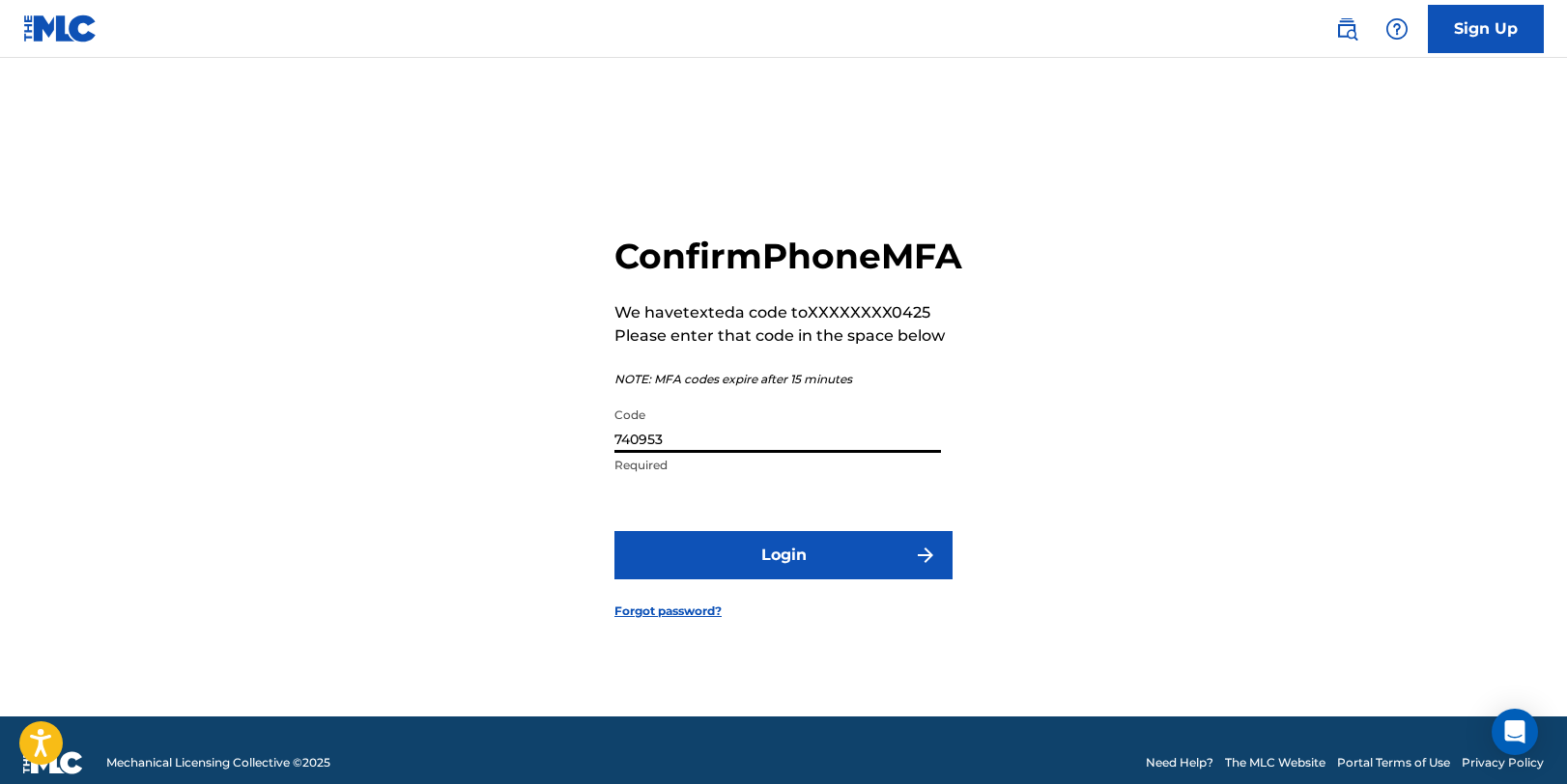 type on "740953" 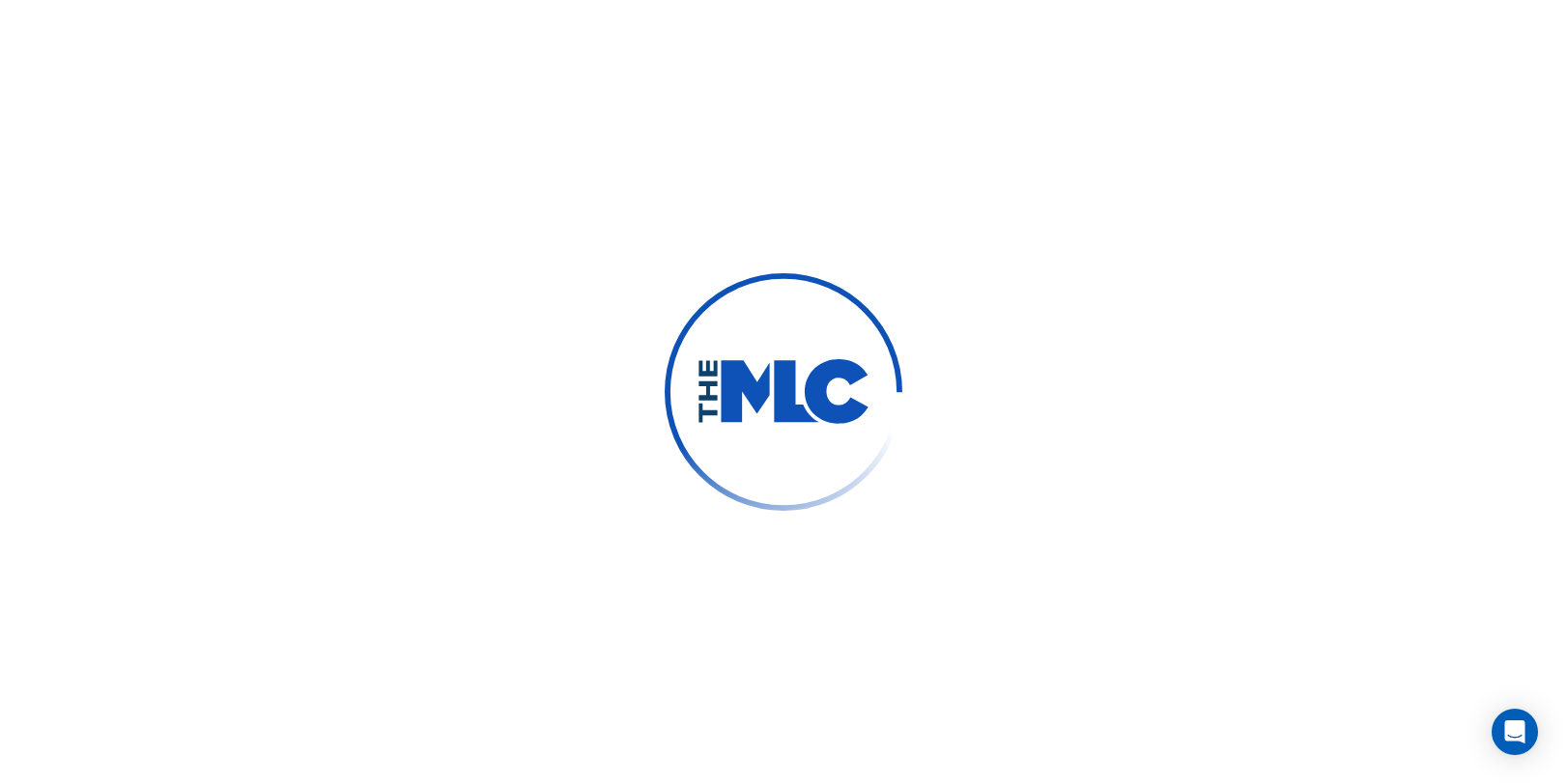 scroll, scrollTop: 0, scrollLeft: 0, axis: both 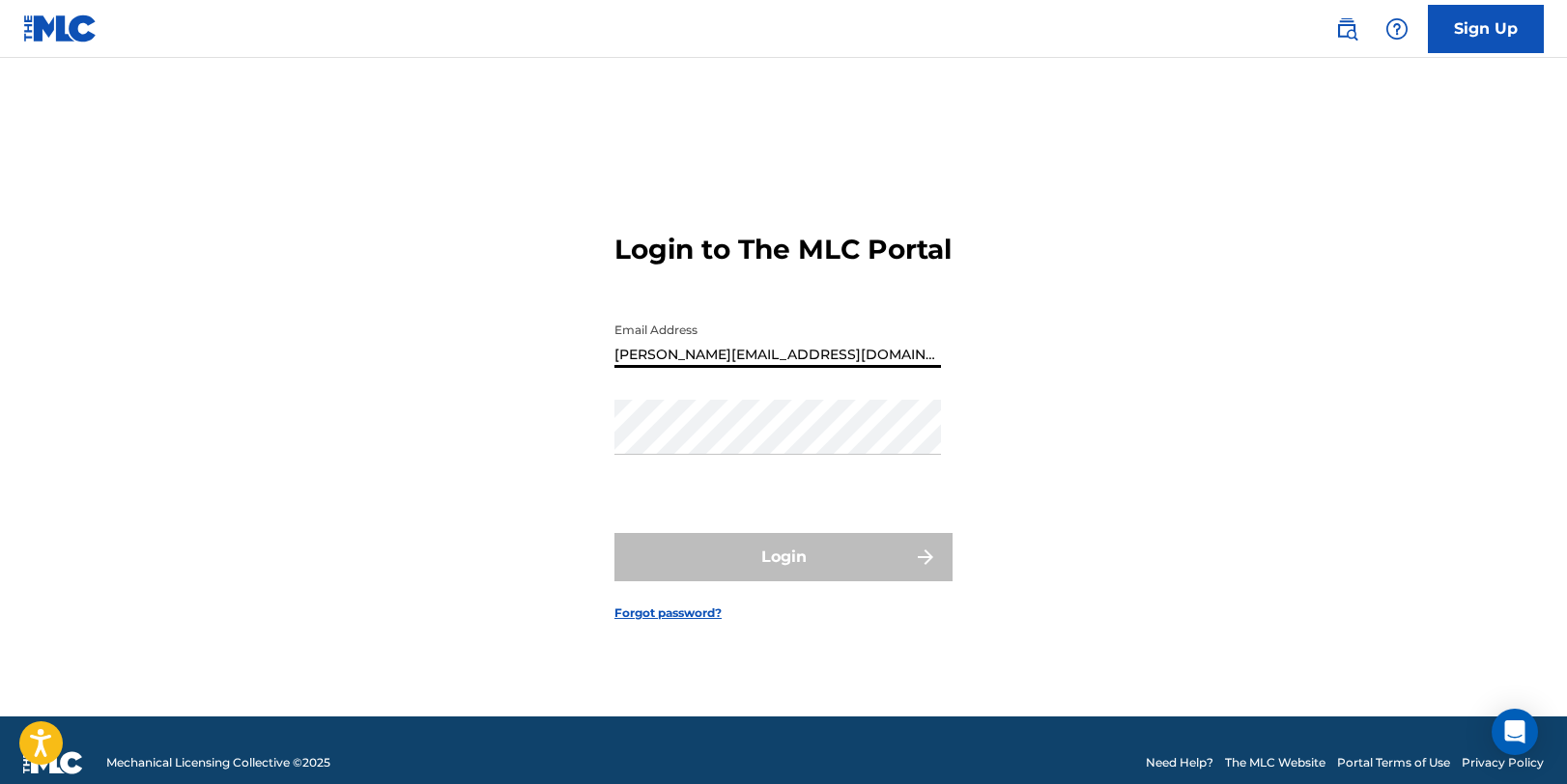 type on "[PERSON_NAME][EMAIL_ADDRESS][DOMAIN_NAME]" 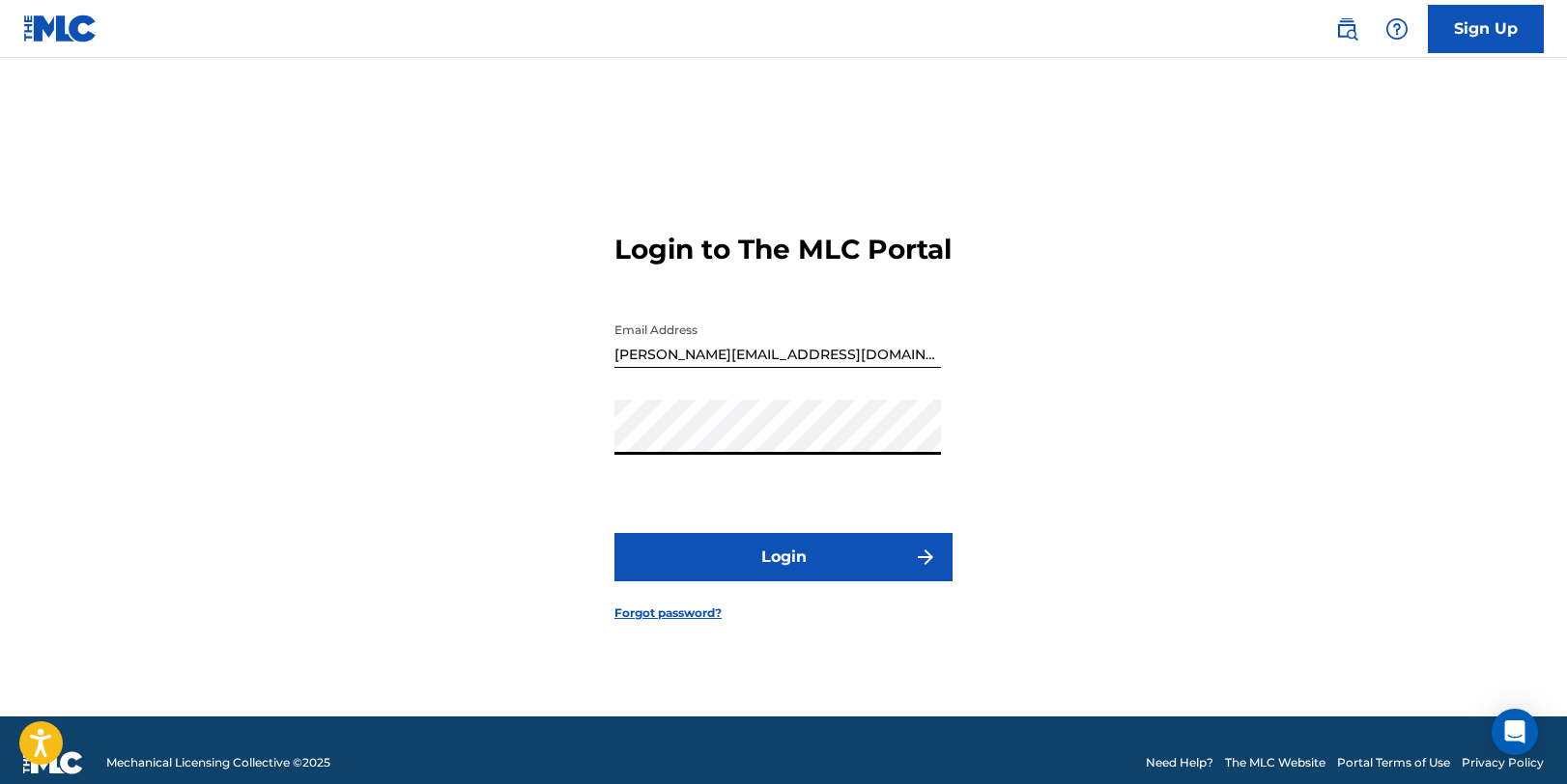 click on "Login" at bounding box center [784, 557] 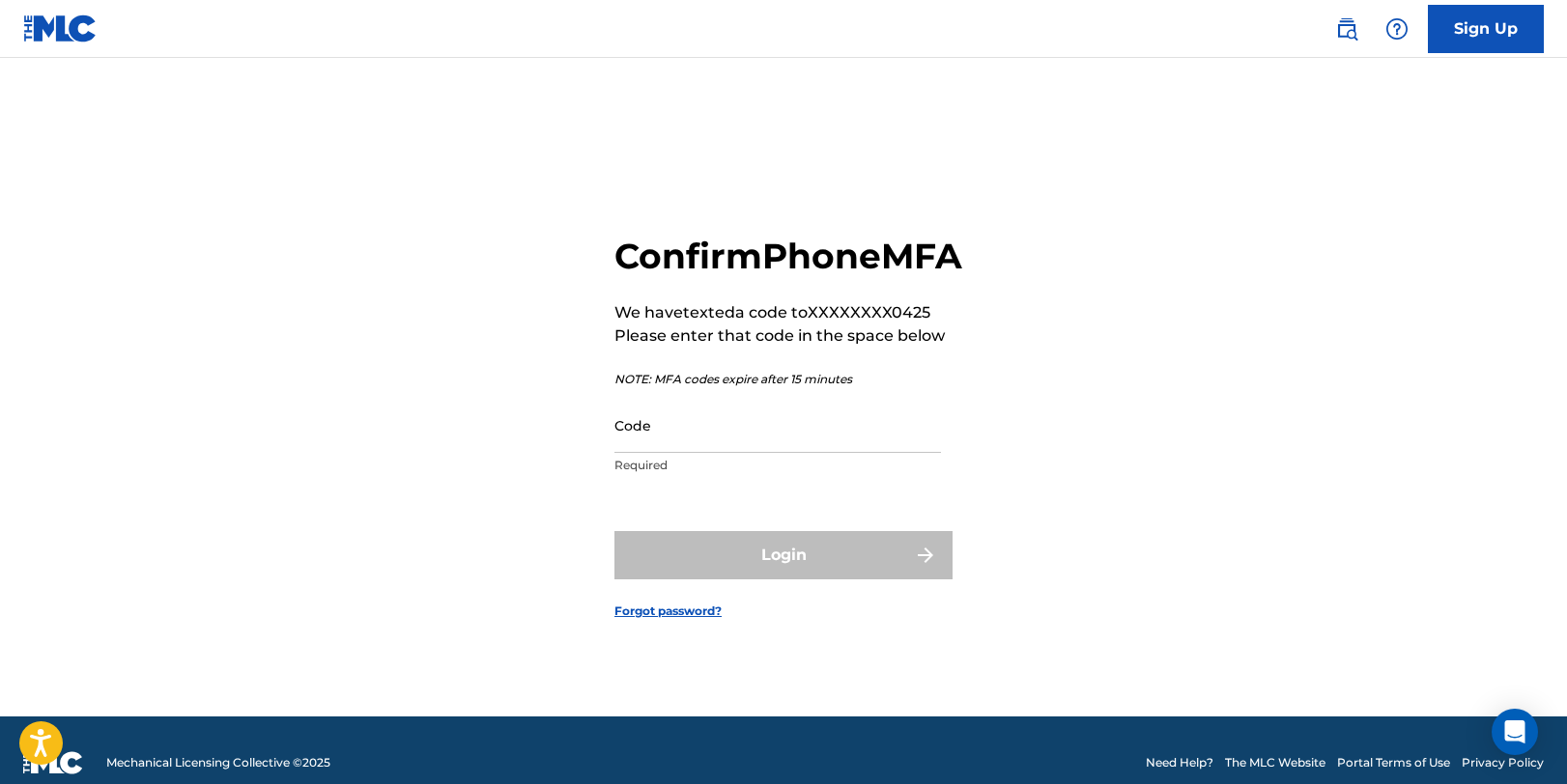 click on "Code" at bounding box center [778, 425] 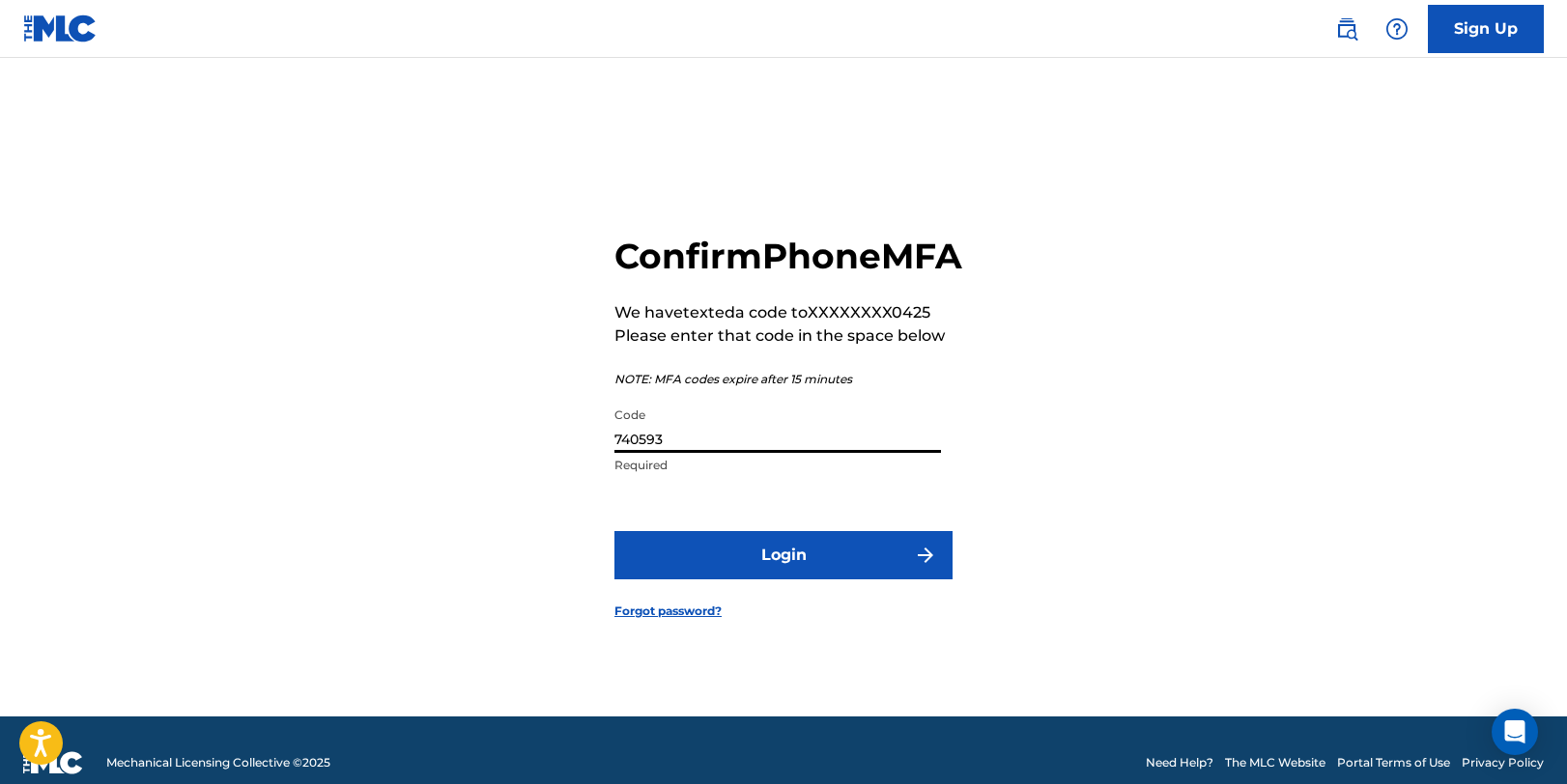 type on "740593" 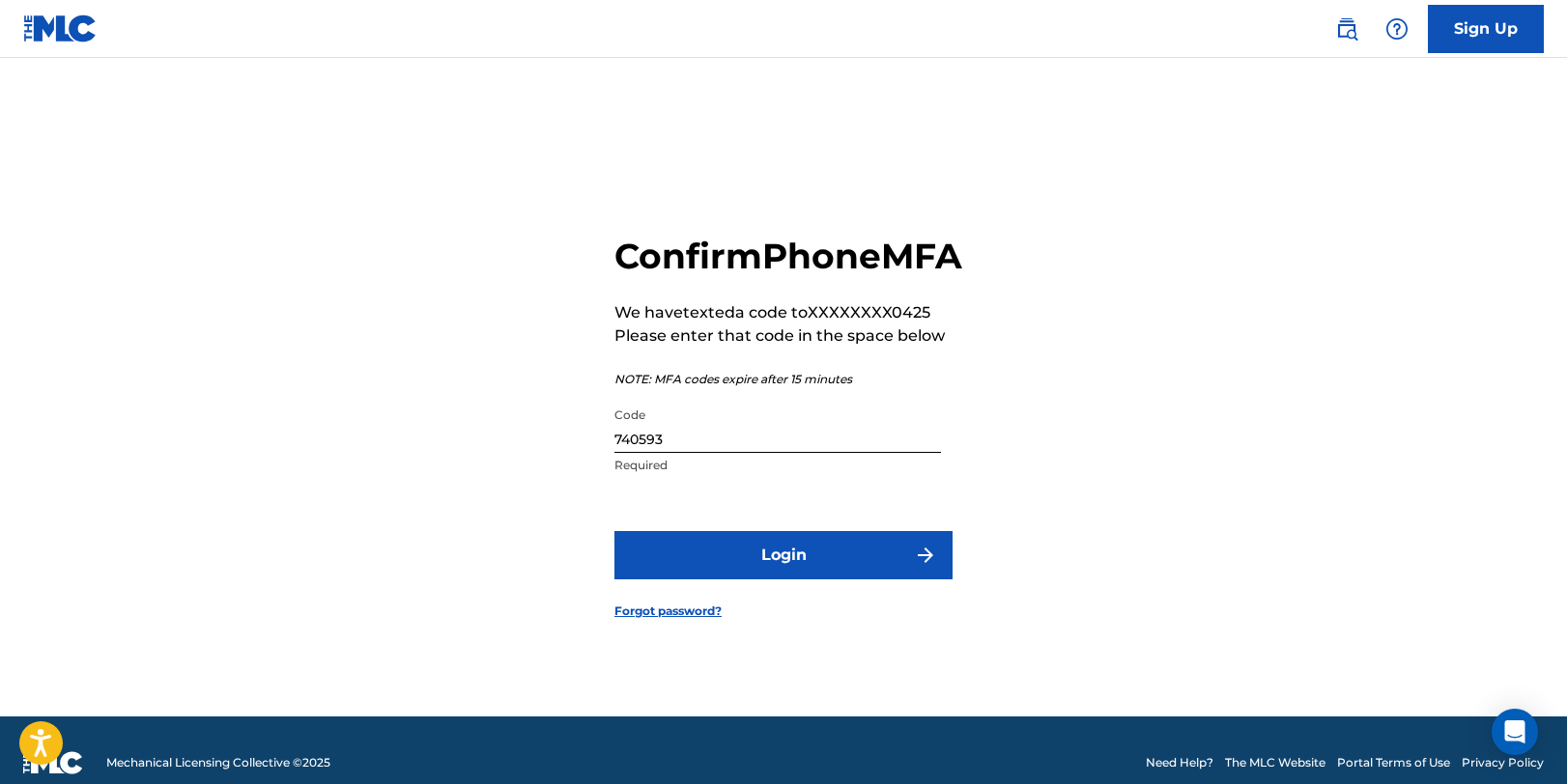 click on "Login" at bounding box center [784, 555] 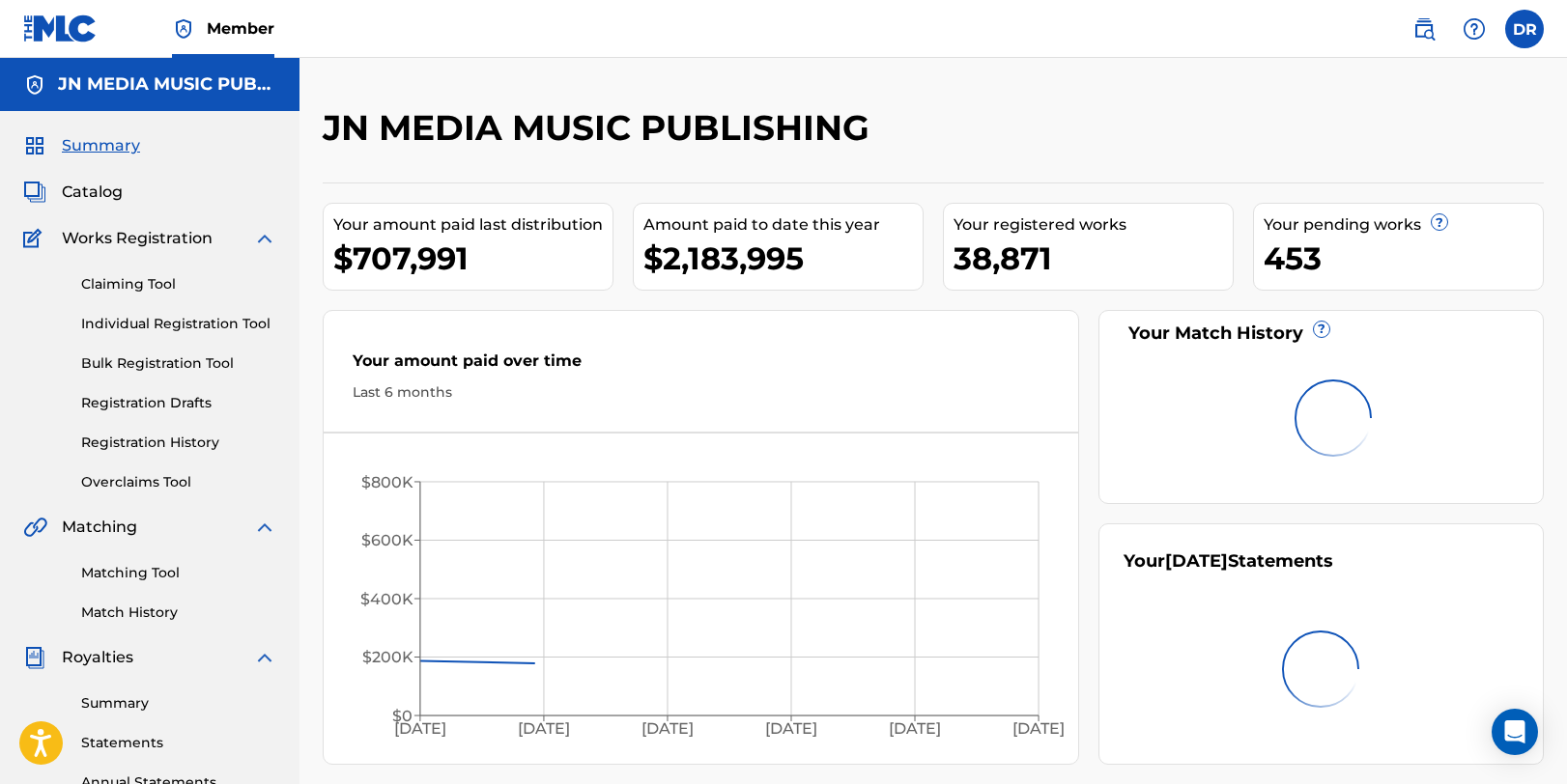 scroll, scrollTop: 0, scrollLeft: 0, axis: both 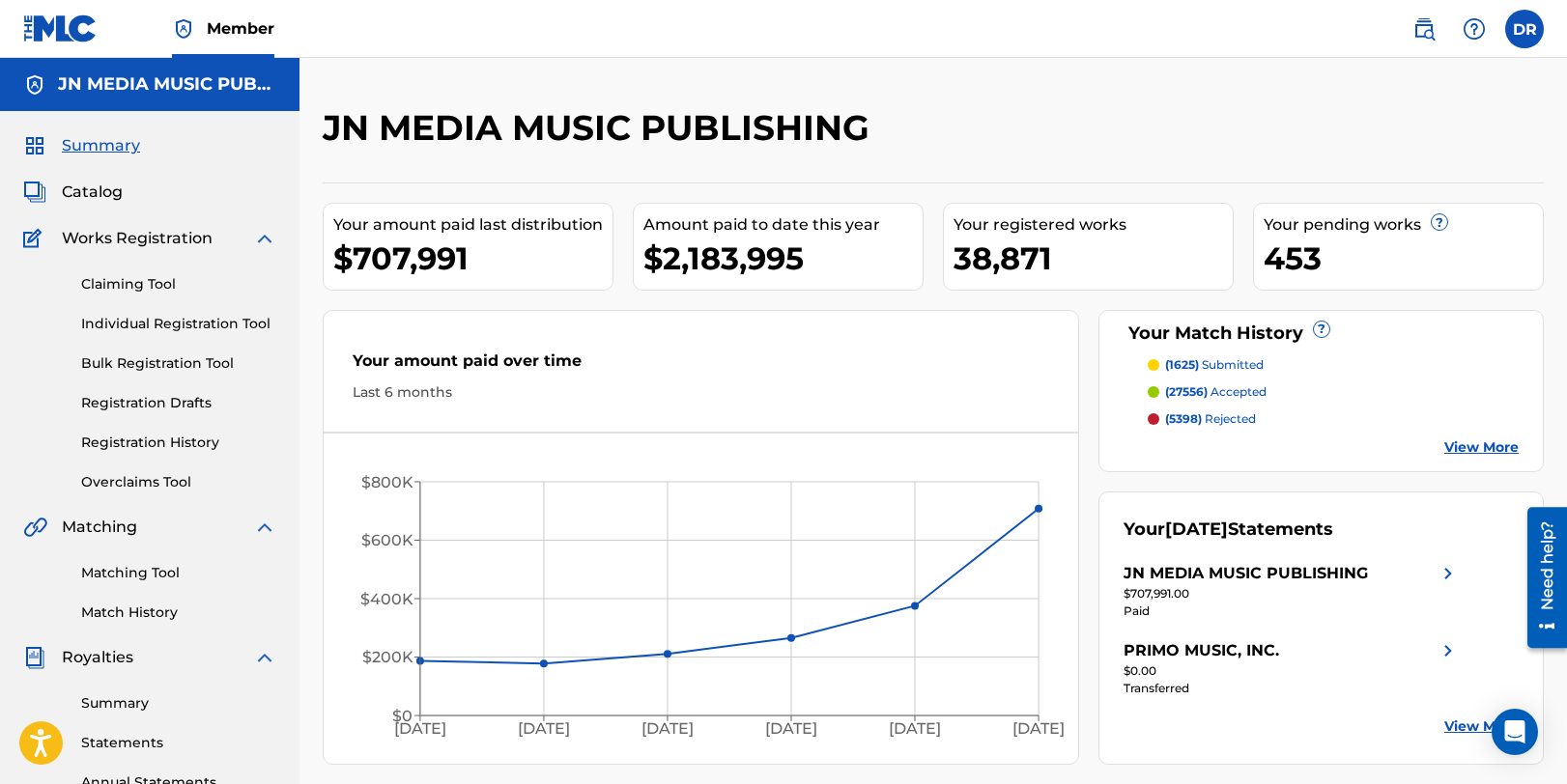 click on "Member" at bounding box center (223, 28) 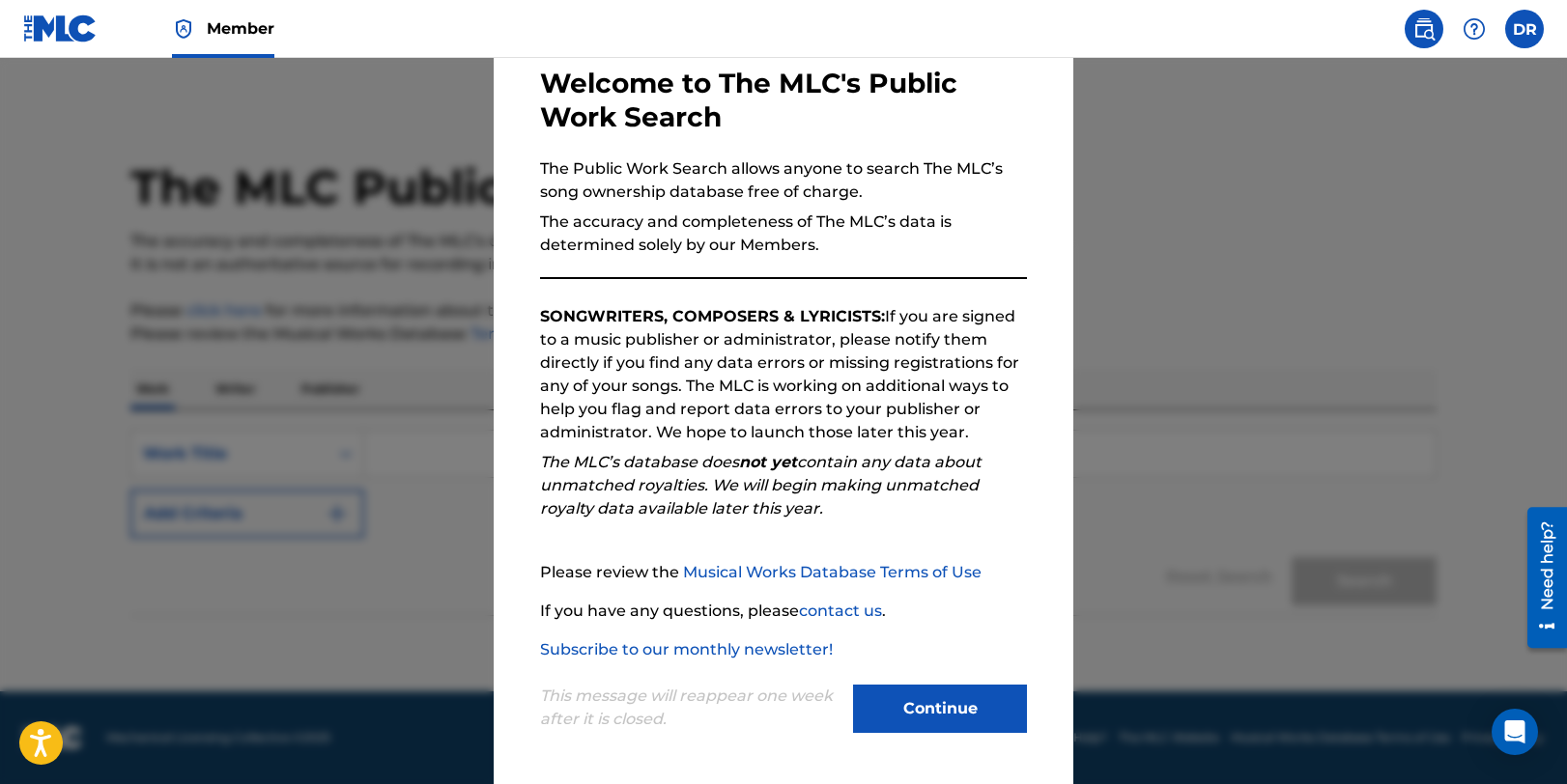 scroll, scrollTop: 99, scrollLeft: 0, axis: vertical 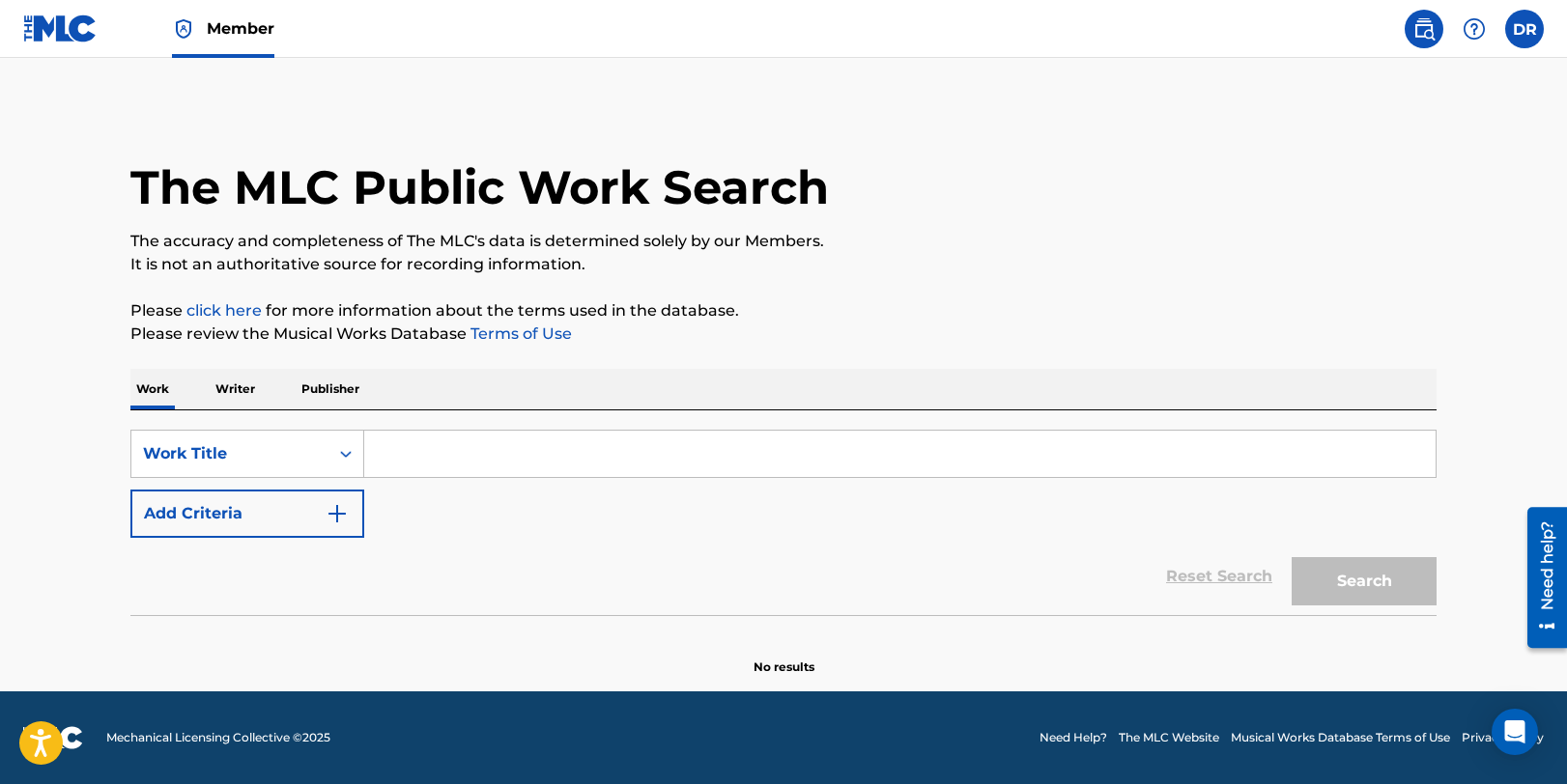 click at bounding box center [899, 454] 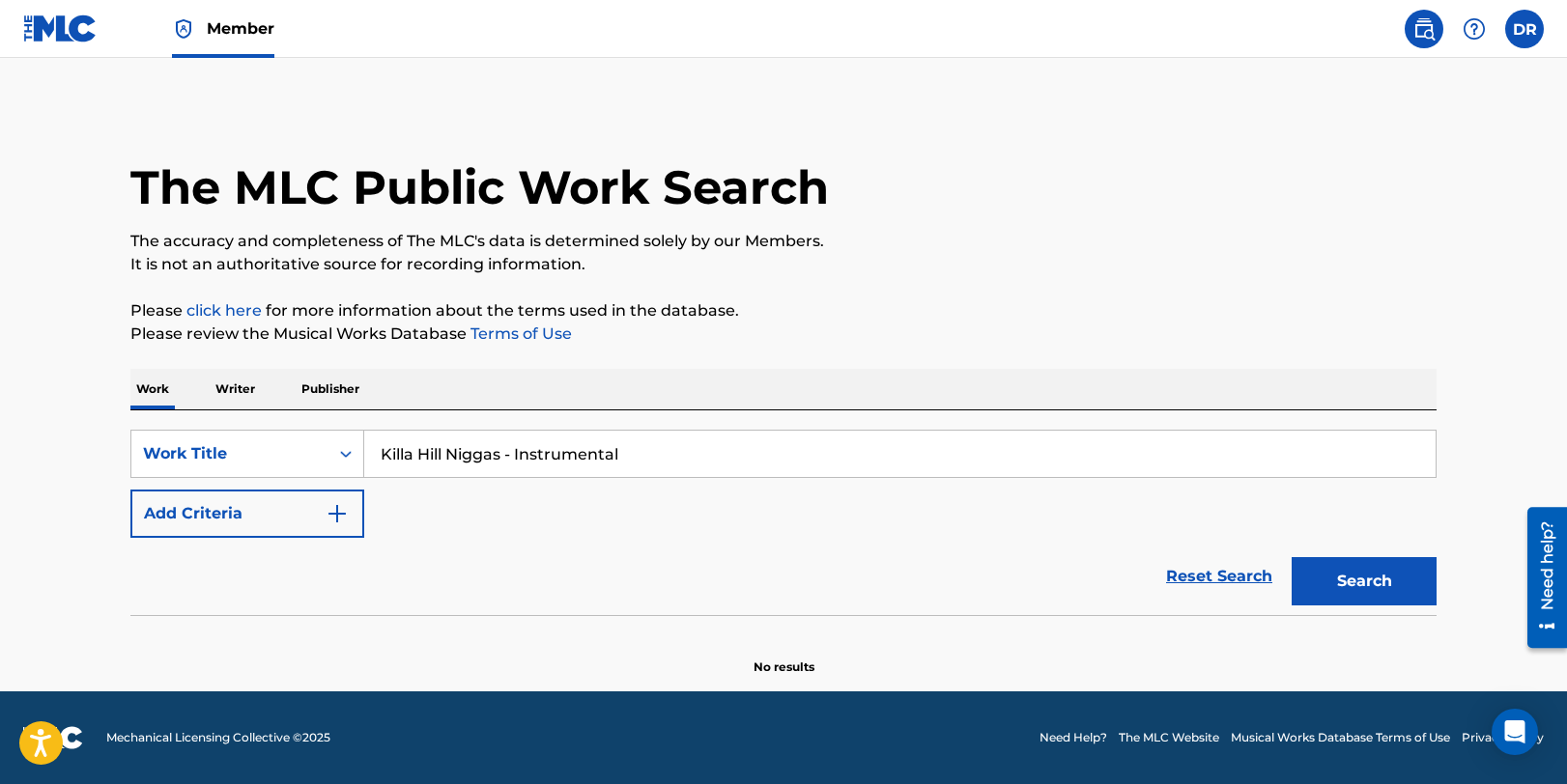 type on "Killa Hill Niggas - Instrumental" 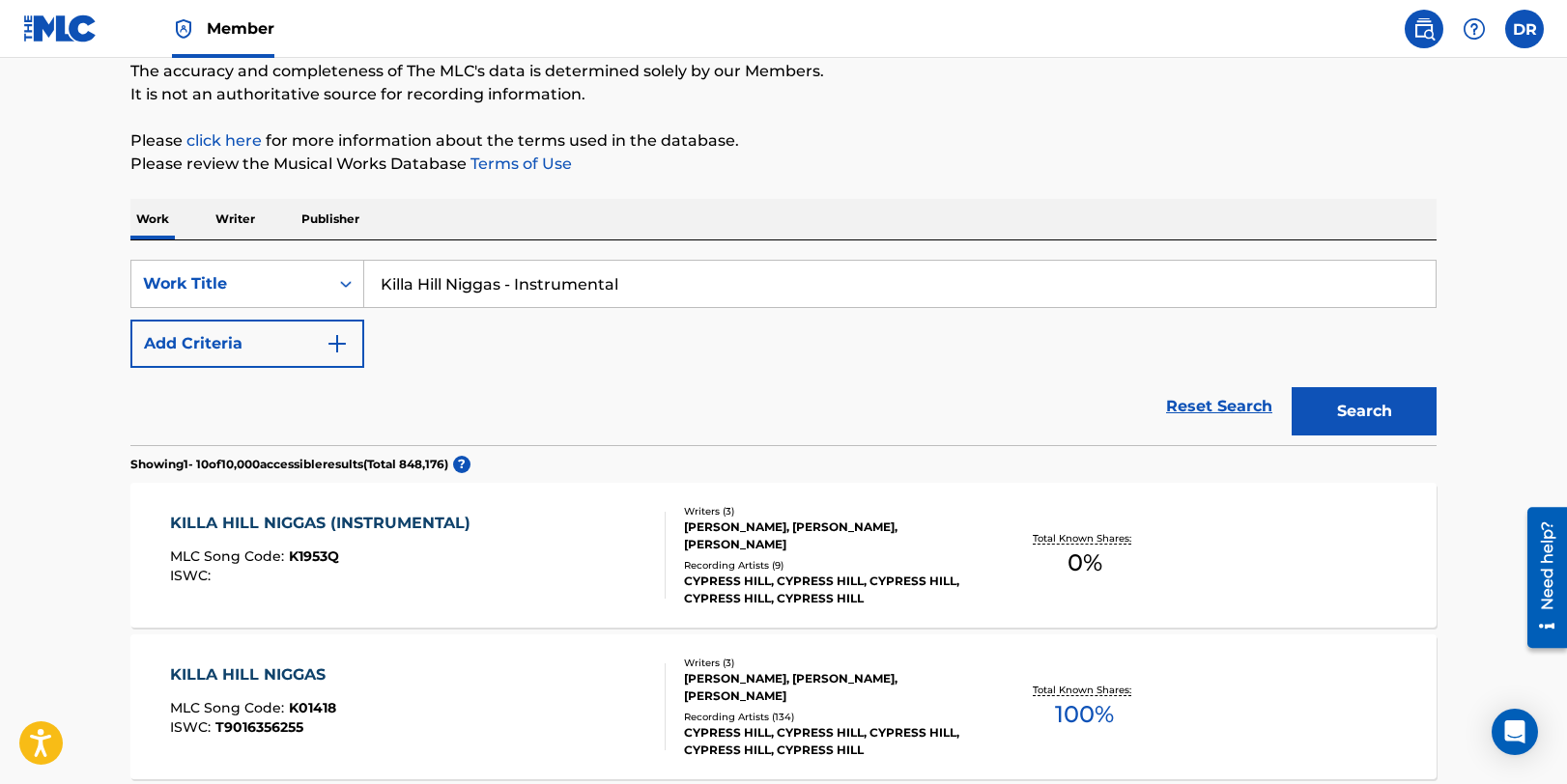scroll, scrollTop: 356, scrollLeft: 0, axis: vertical 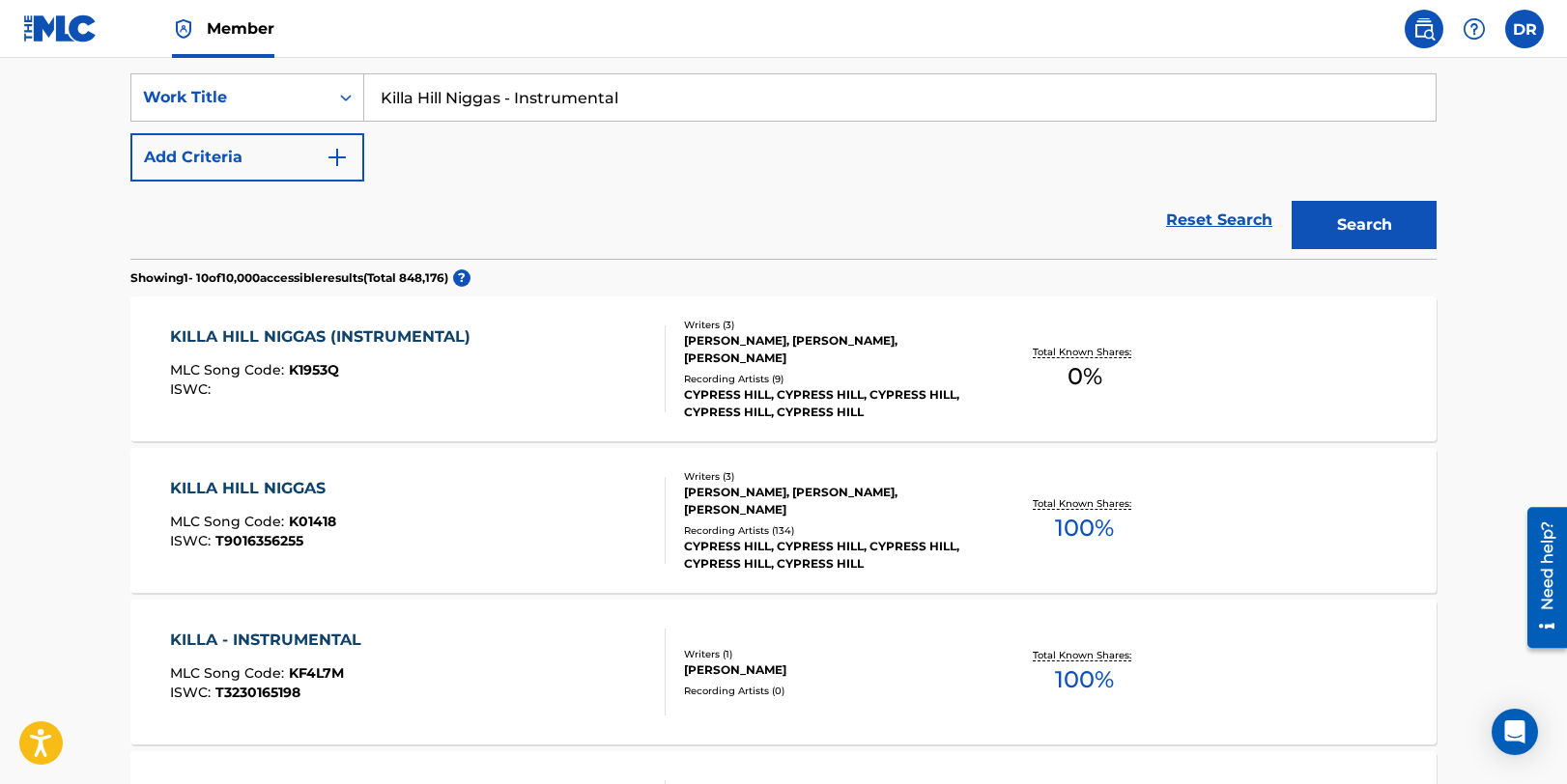 click on "KILLA HILL NIGGAS (INSTRUMENTAL) MLC Song Code : K1953Q ISWC :" at bounding box center (418, 369) 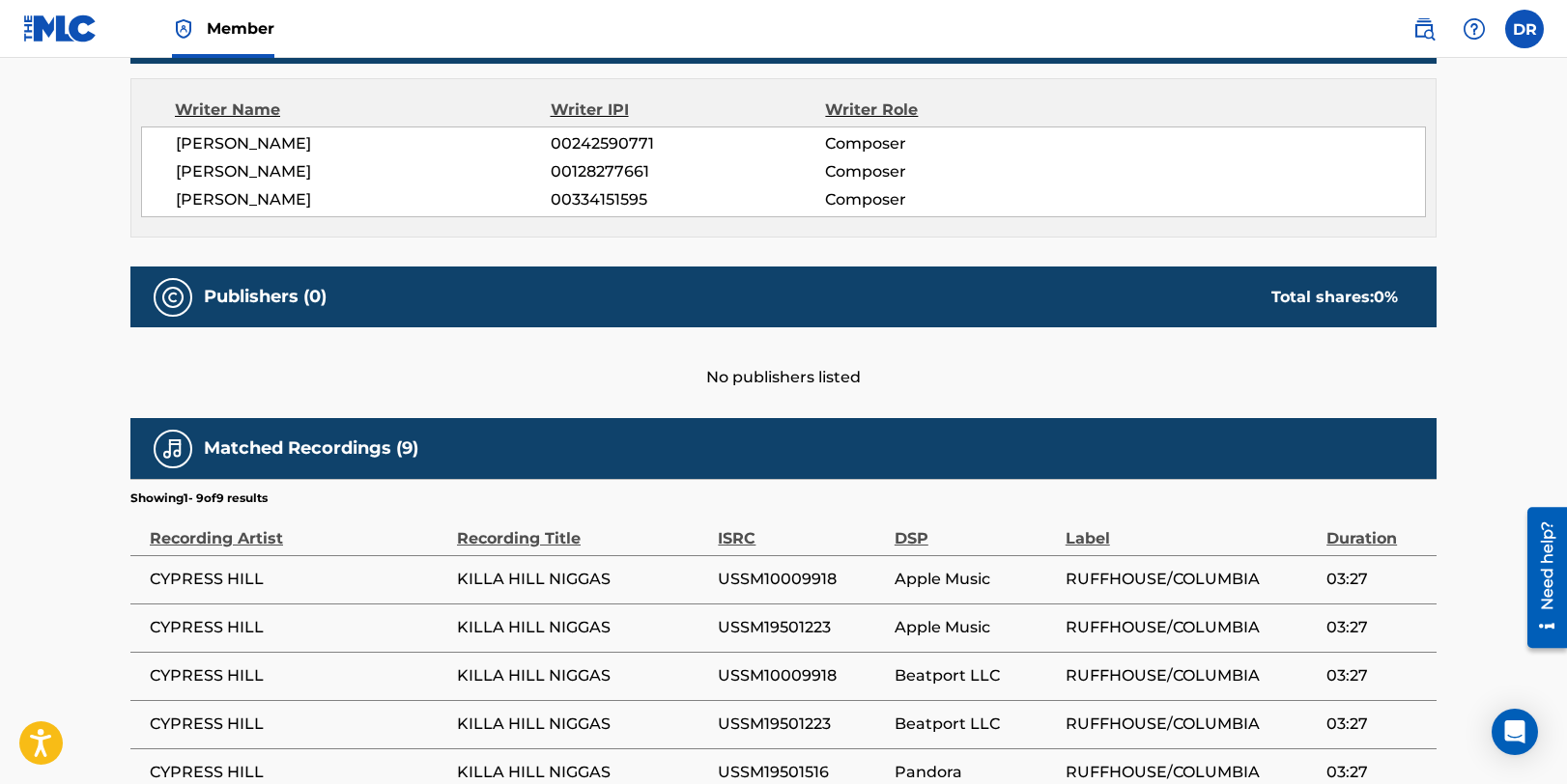 scroll, scrollTop: 659, scrollLeft: 0, axis: vertical 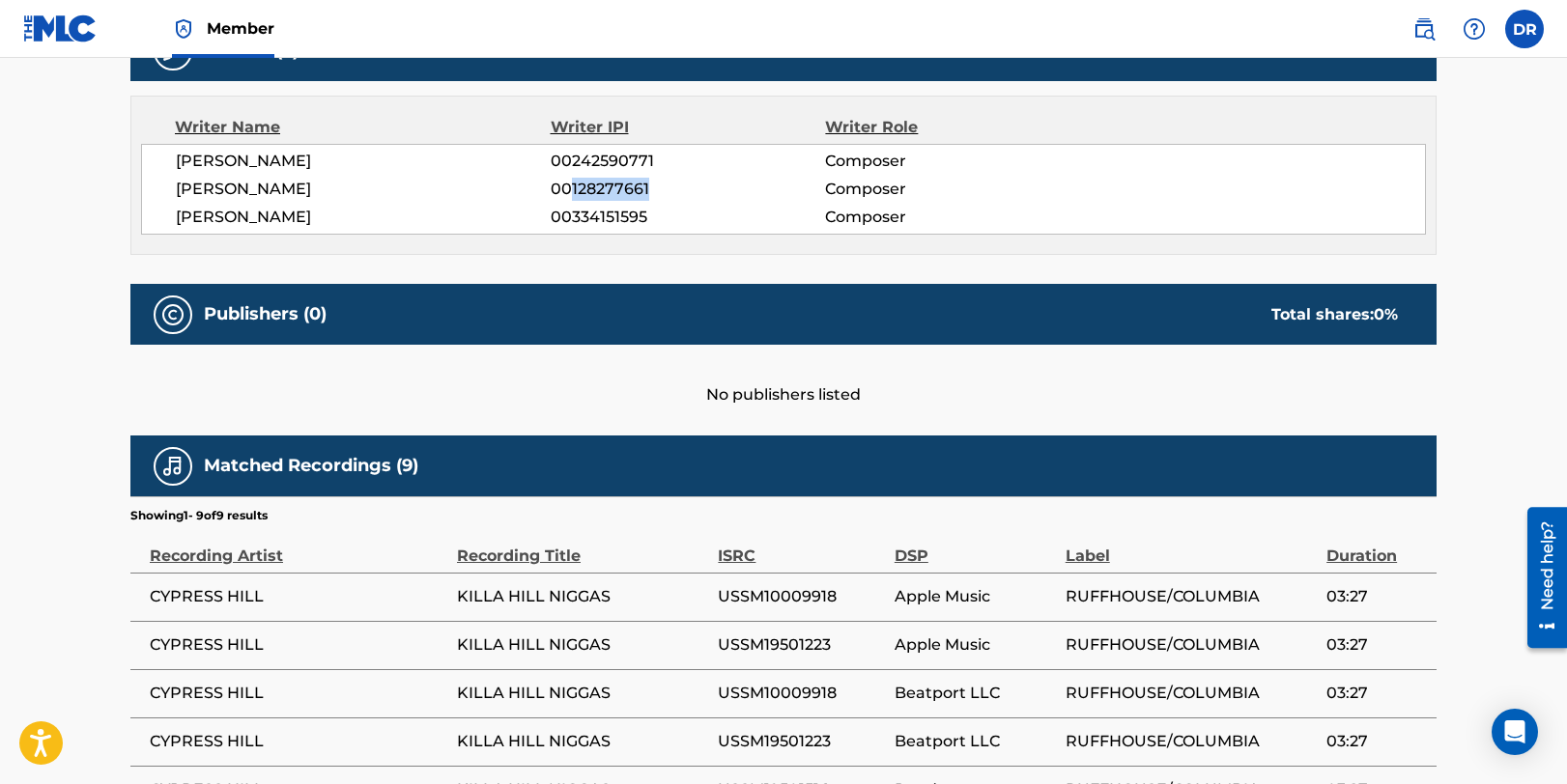 drag, startPoint x: 674, startPoint y: 193, endPoint x: 572, endPoint y: 195, distance: 102.01961 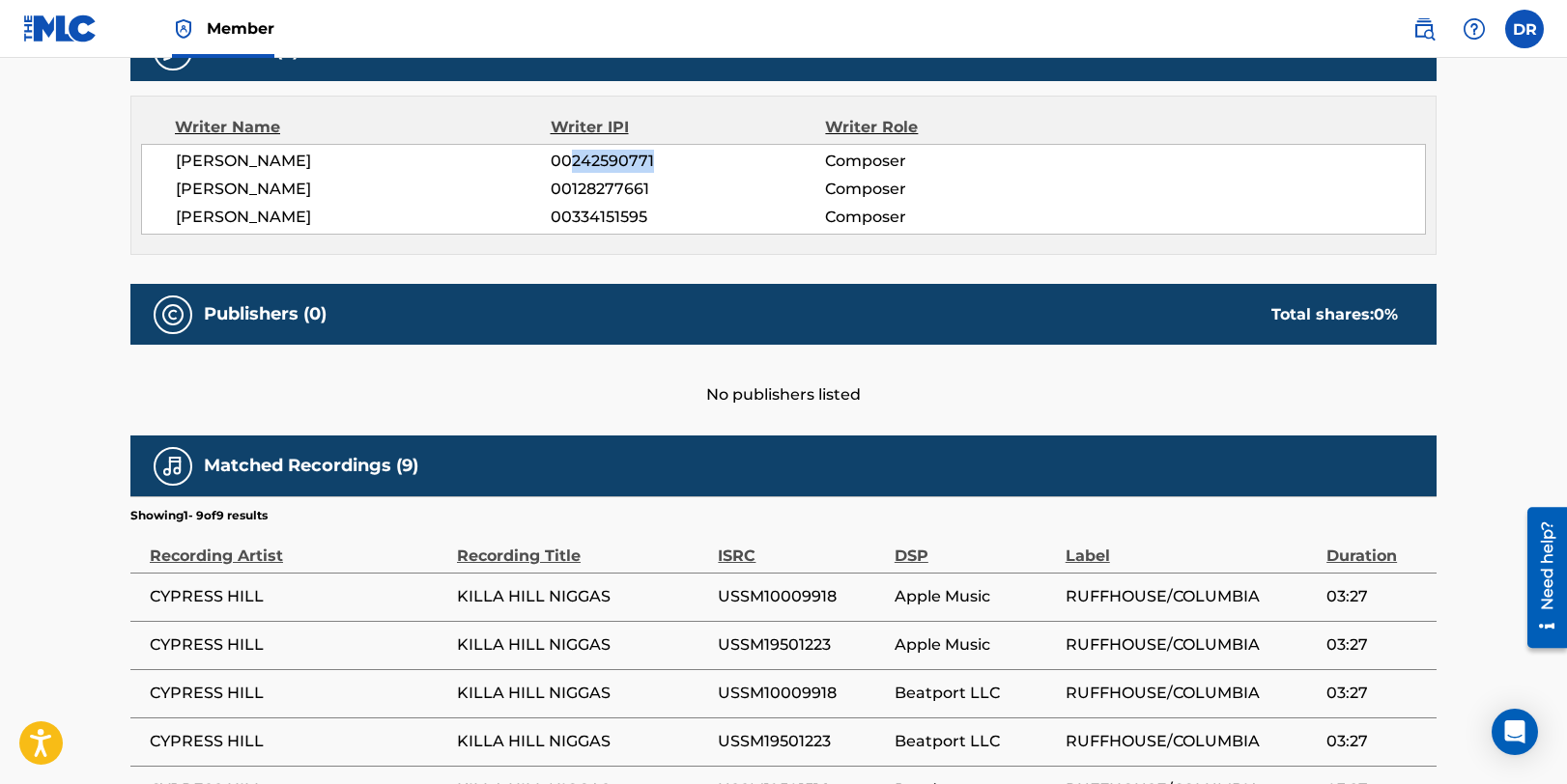 drag, startPoint x: 662, startPoint y: 152, endPoint x: 574, endPoint y: 152, distance: 88 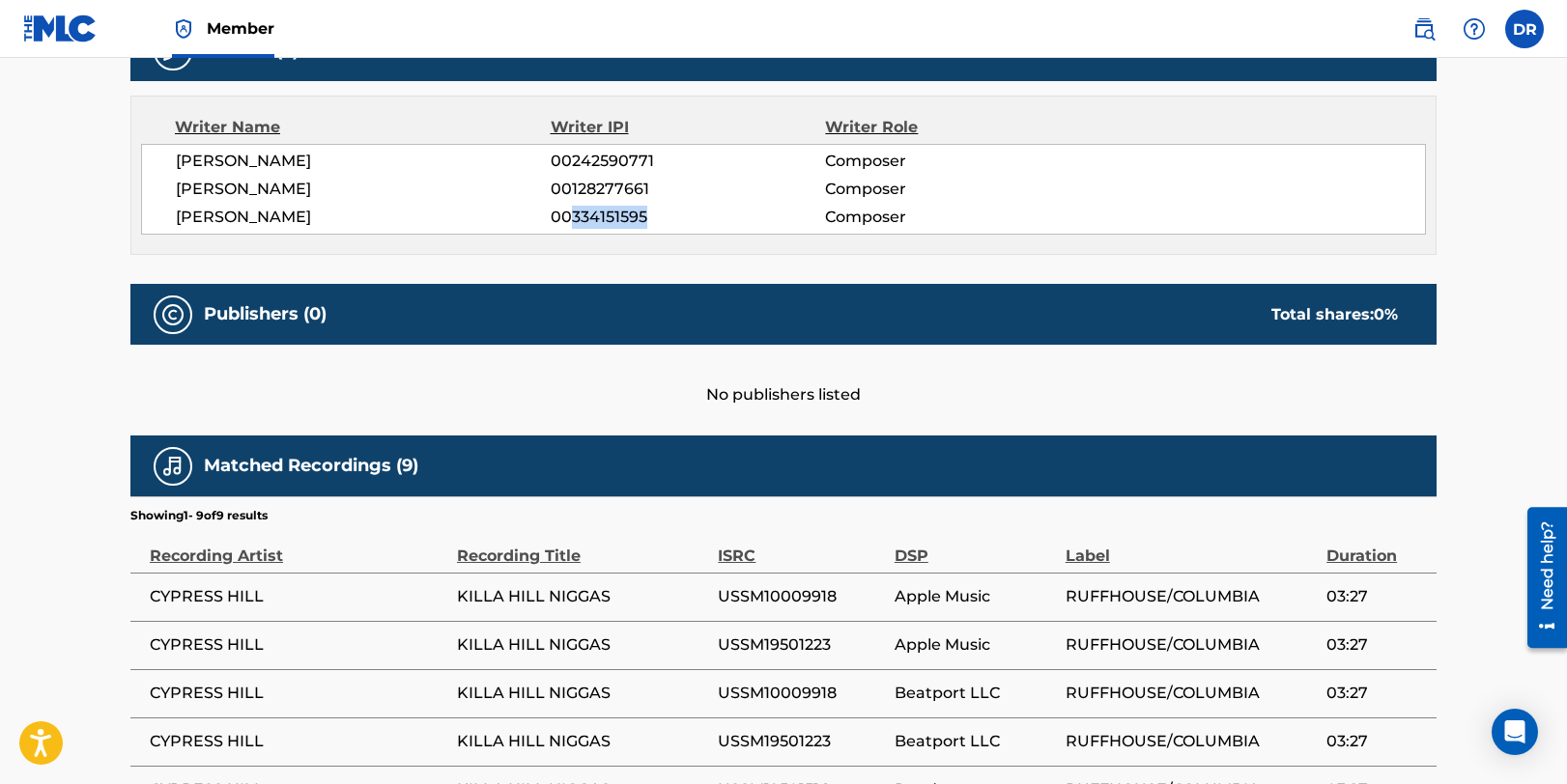 drag, startPoint x: 649, startPoint y: 218, endPoint x: 574, endPoint y: 218, distance: 75 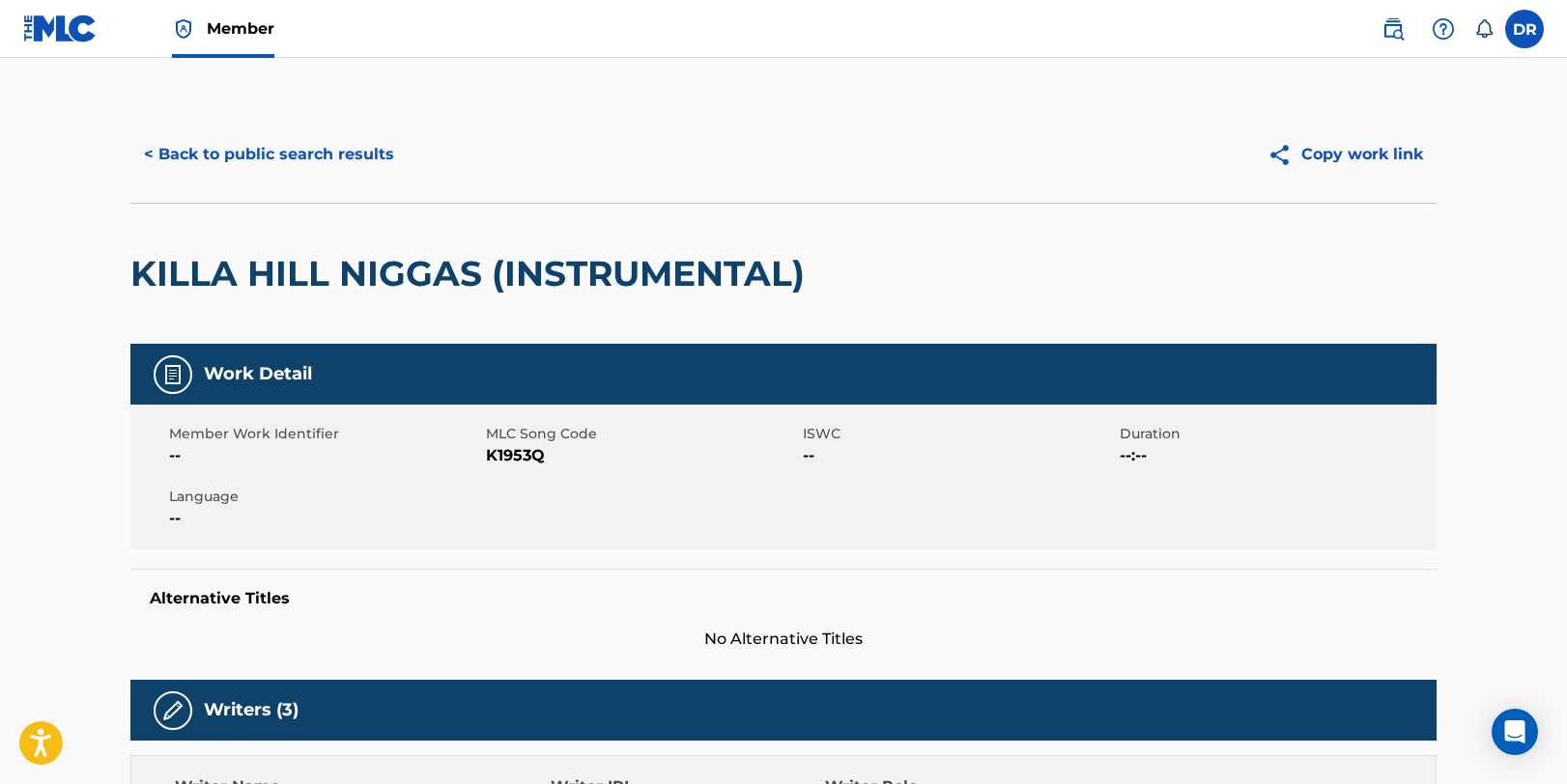 scroll, scrollTop: 0, scrollLeft: 0, axis: both 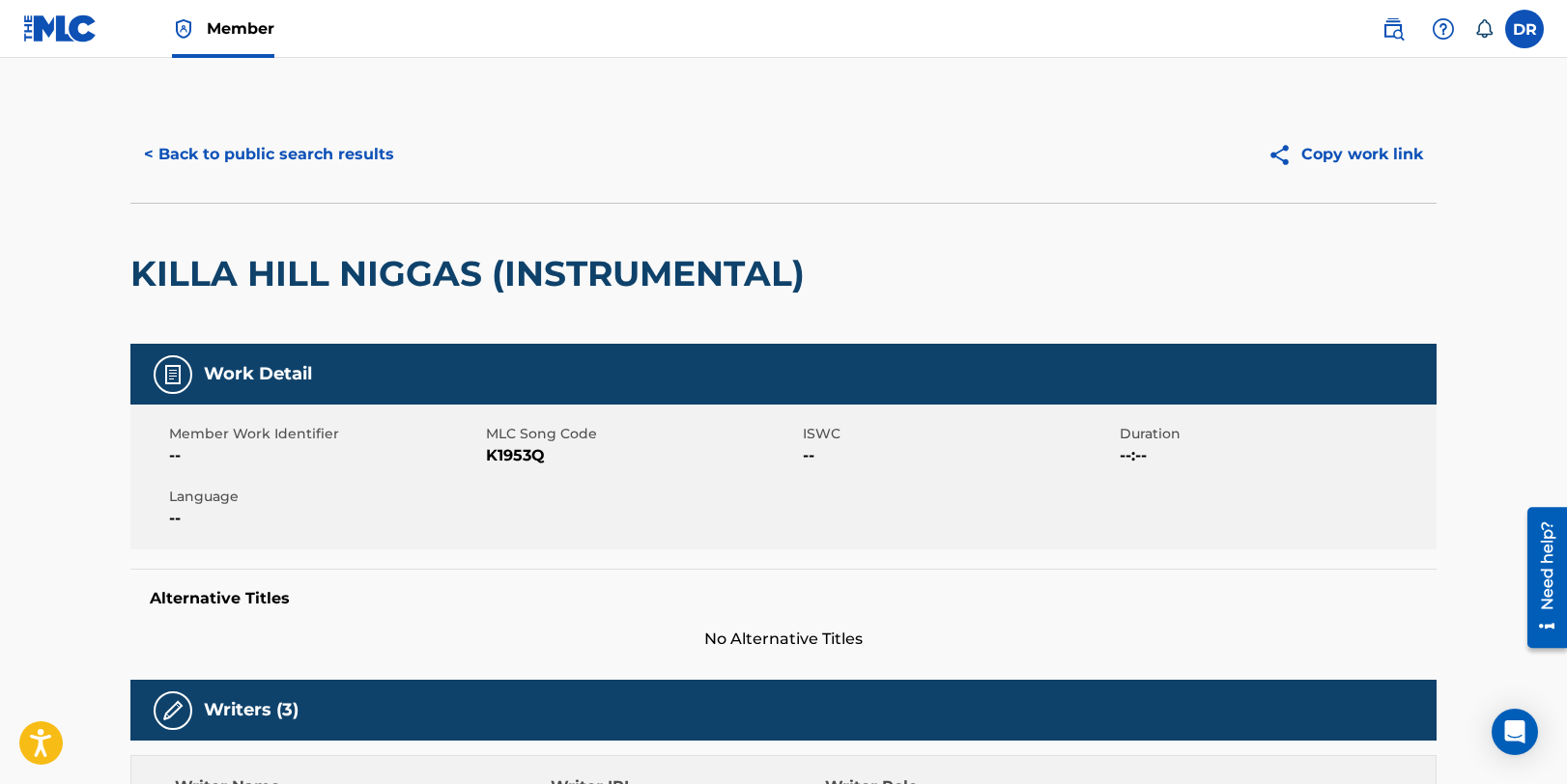 click on "< Back to public search results" at bounding box center (269, 154) 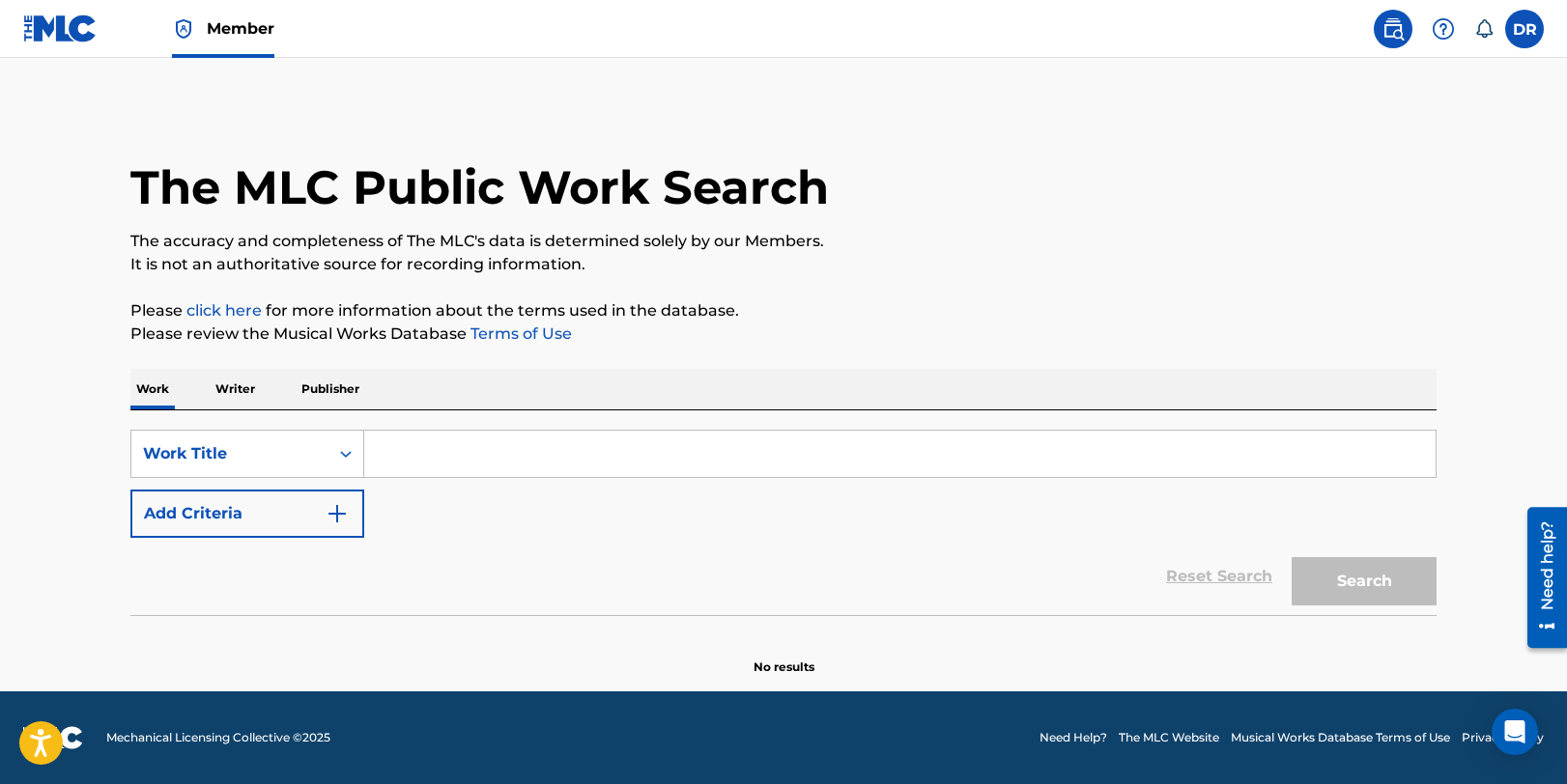 click at bounding box center [899, 454] 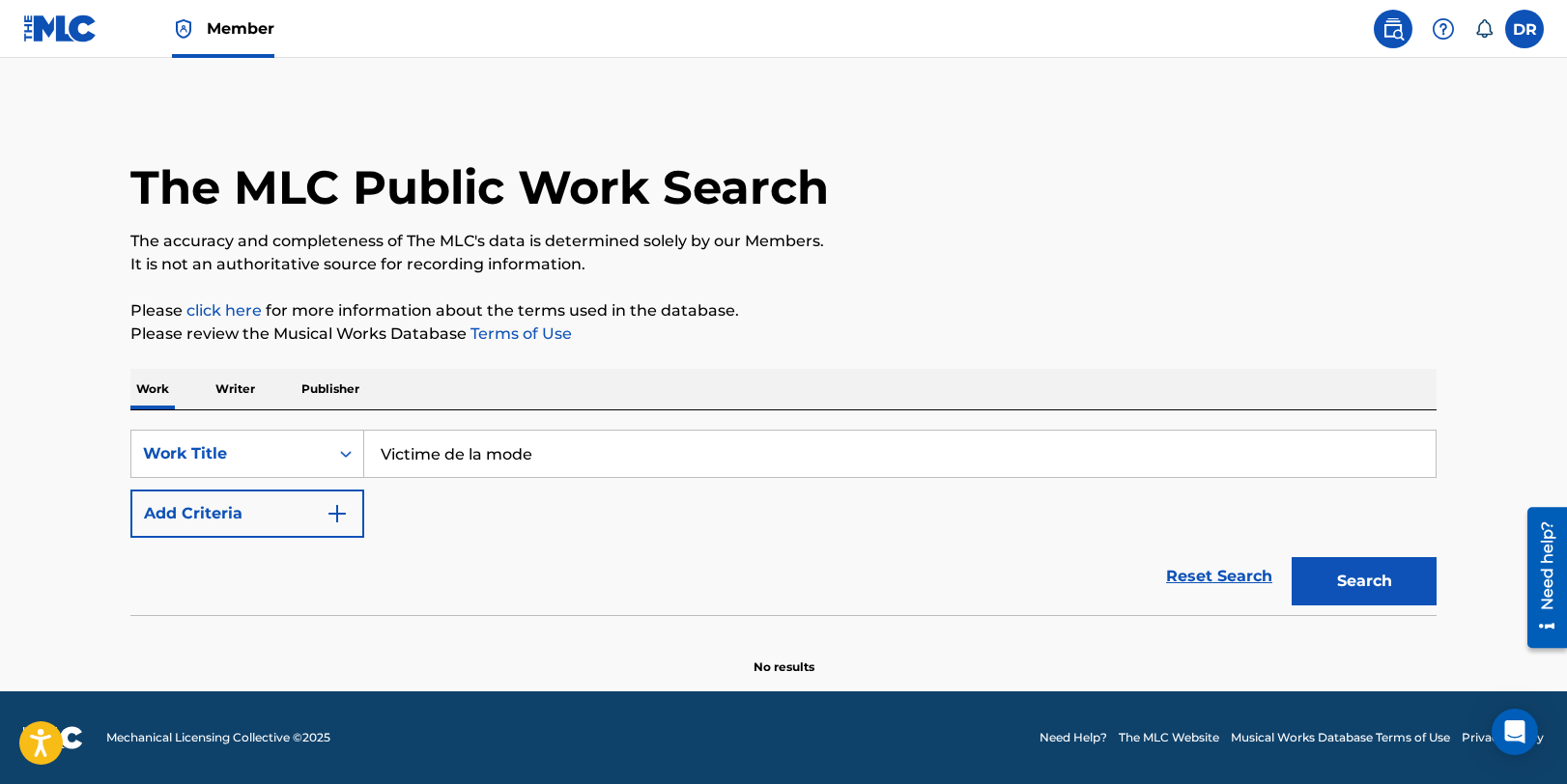 type on "Victime de la mode" 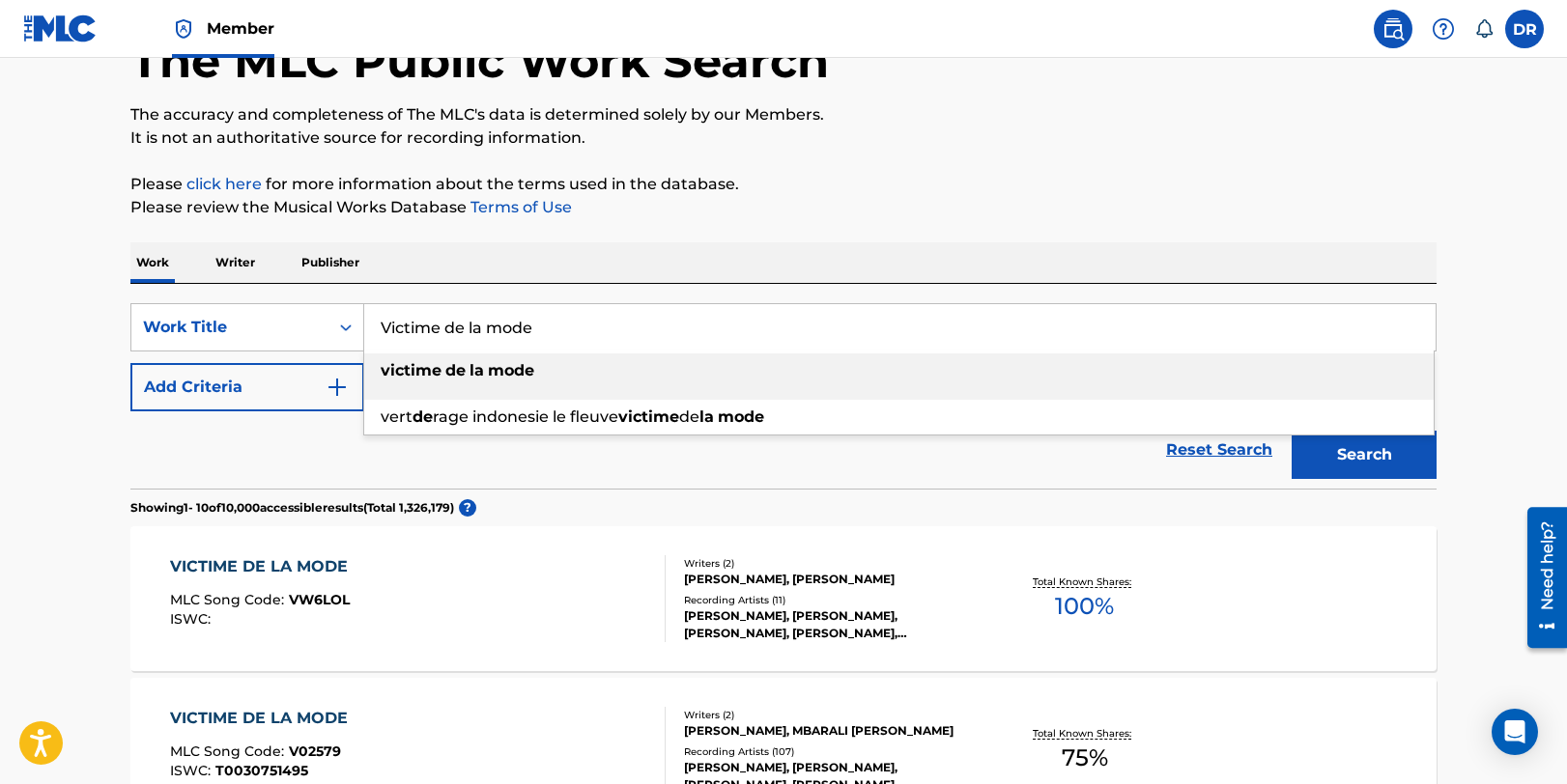 click on "Please review the Musical Works Database   Terms of Use" at bounding box center [784, 208] 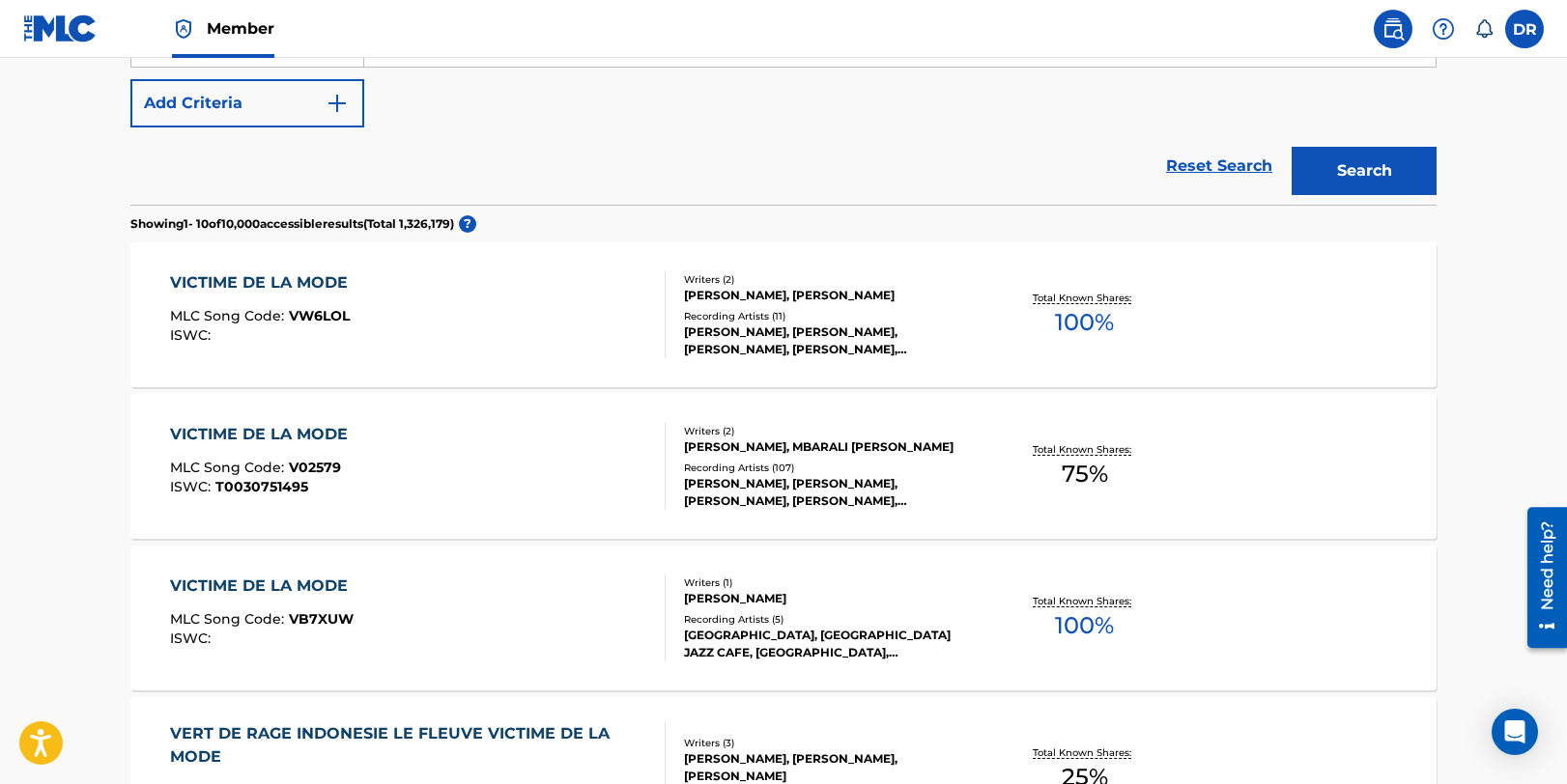 scroll, scrollTop: 411, scrollLeft: 0, axis: vertical 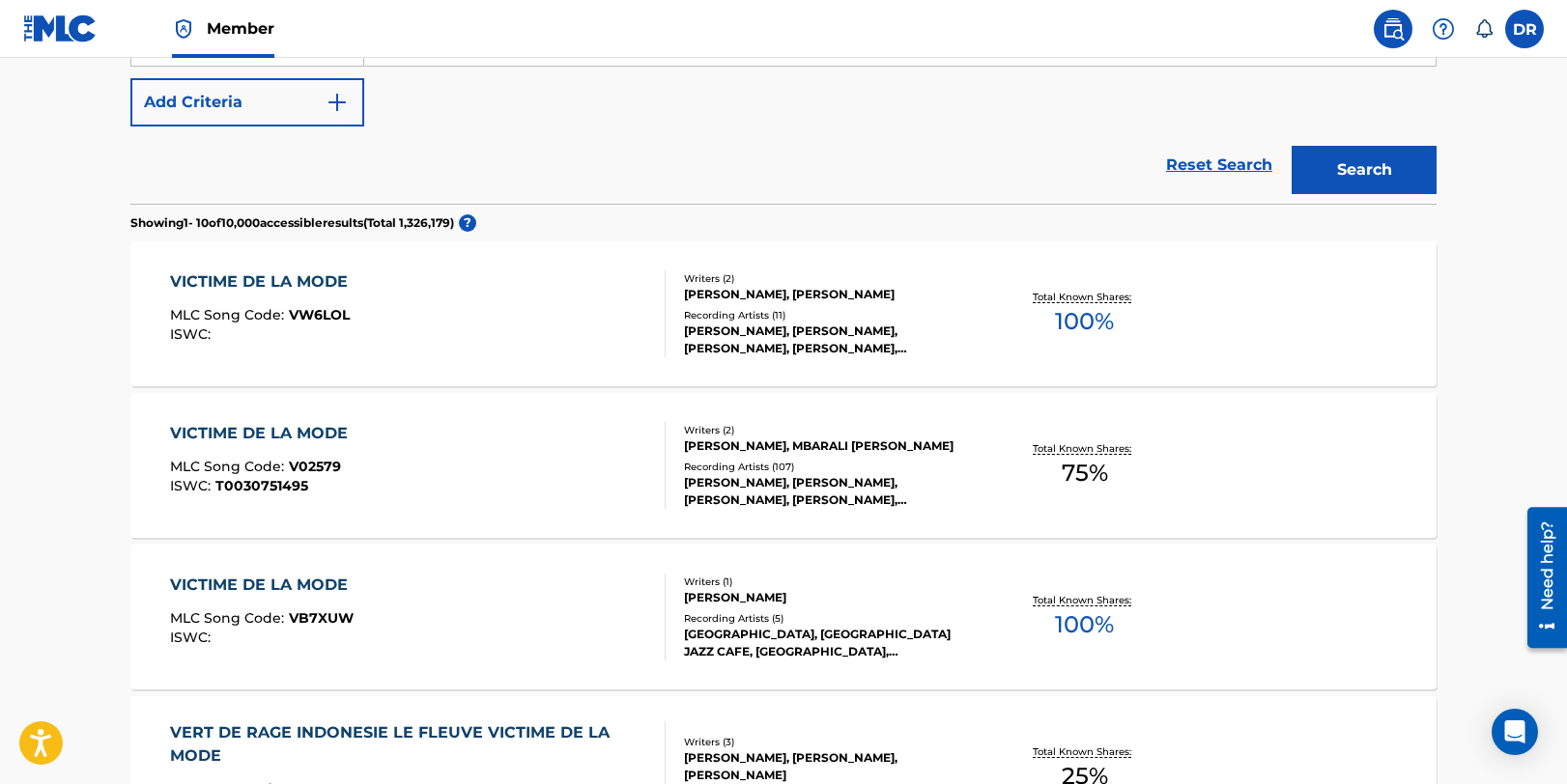 click on "VICTIME DE LA MODE MLC Song Code : V02579 ISWC : T0030751495" at bounding box center (418, 465) 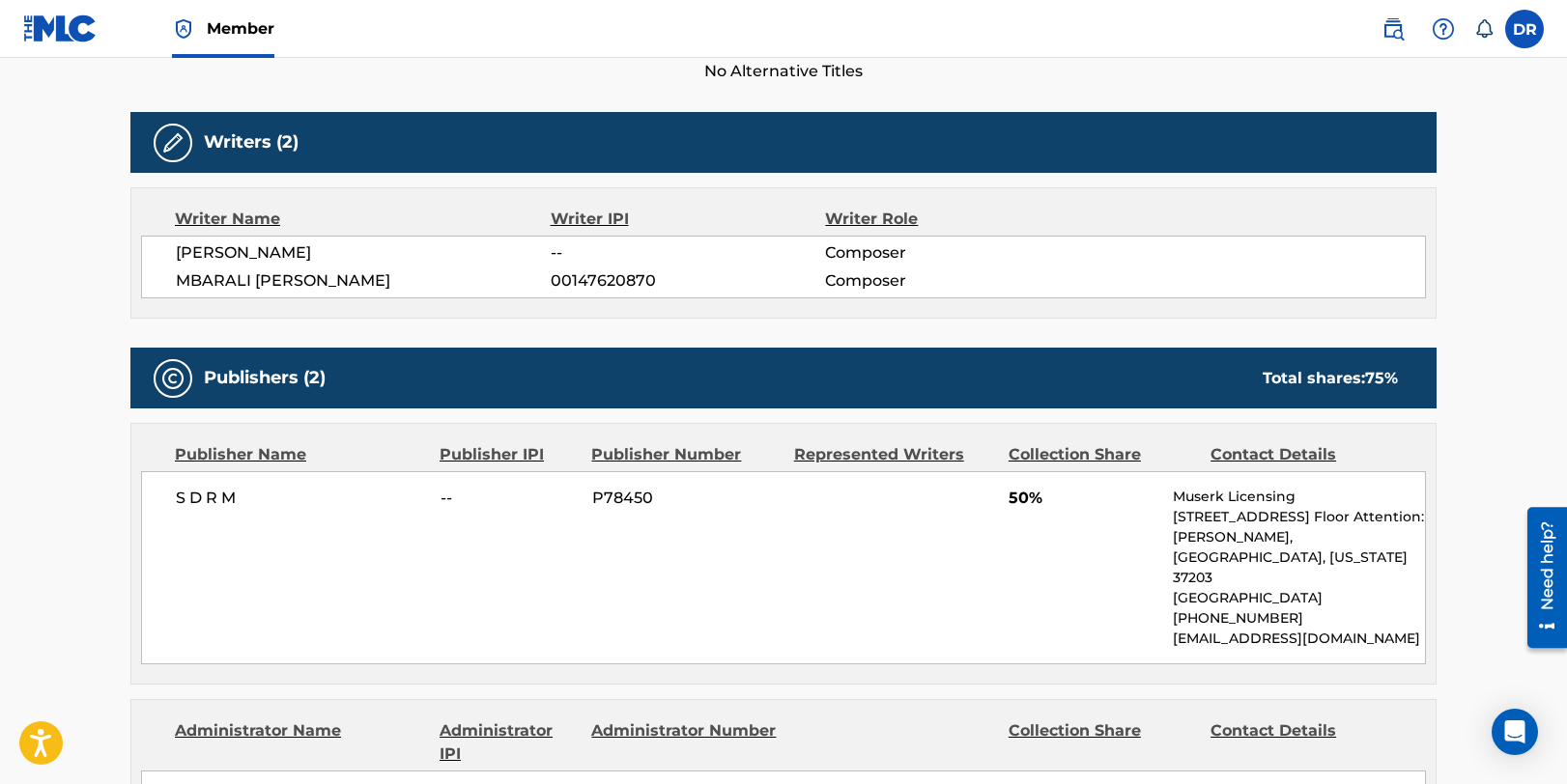 scroll, scrollTop: 560, scrollLeft: 0, axis: vertical 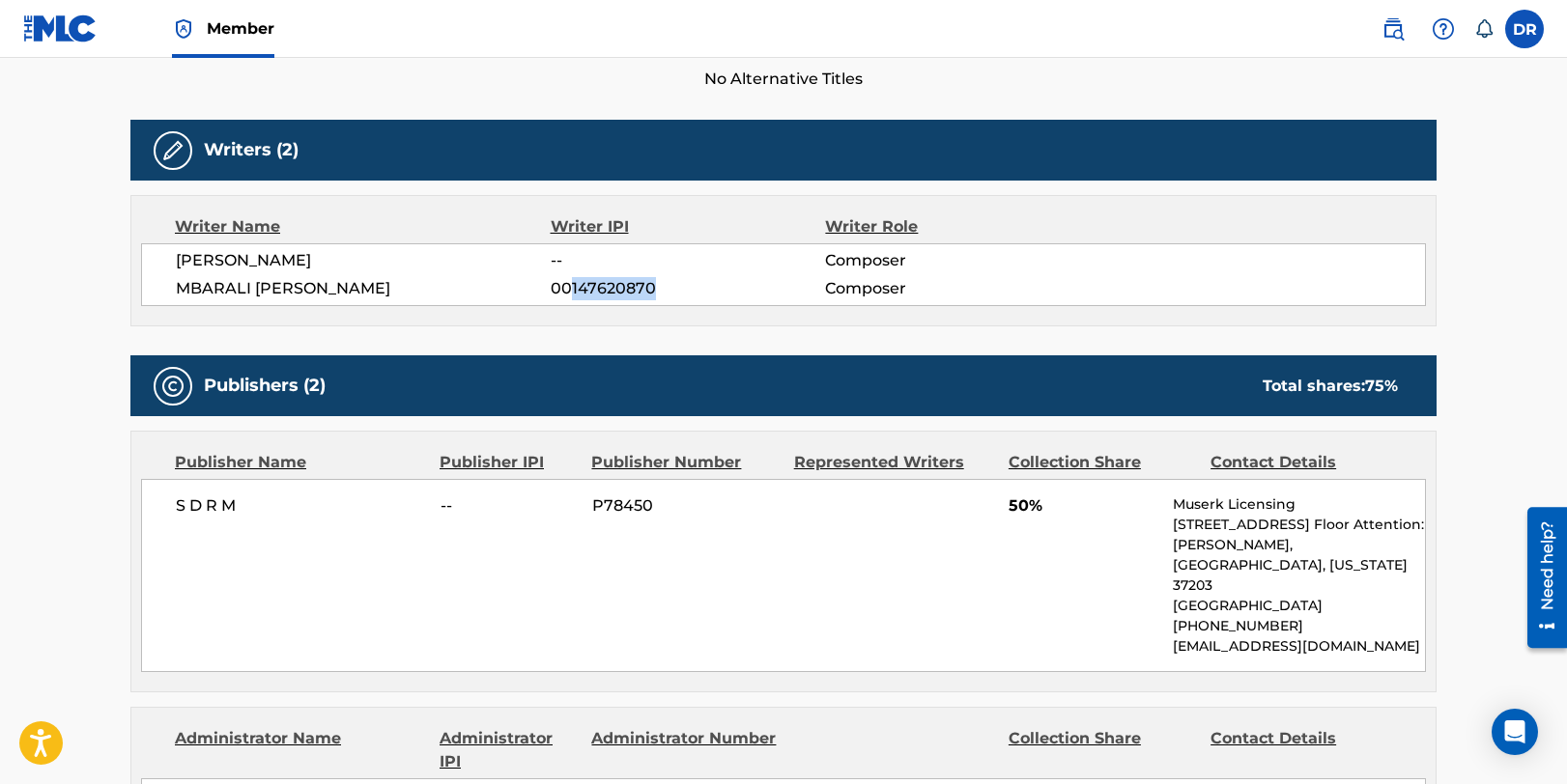 drag, startPoint x: 573, startPoint y: 285, endPoint x: 663, endPoint y: 285, distance: 90 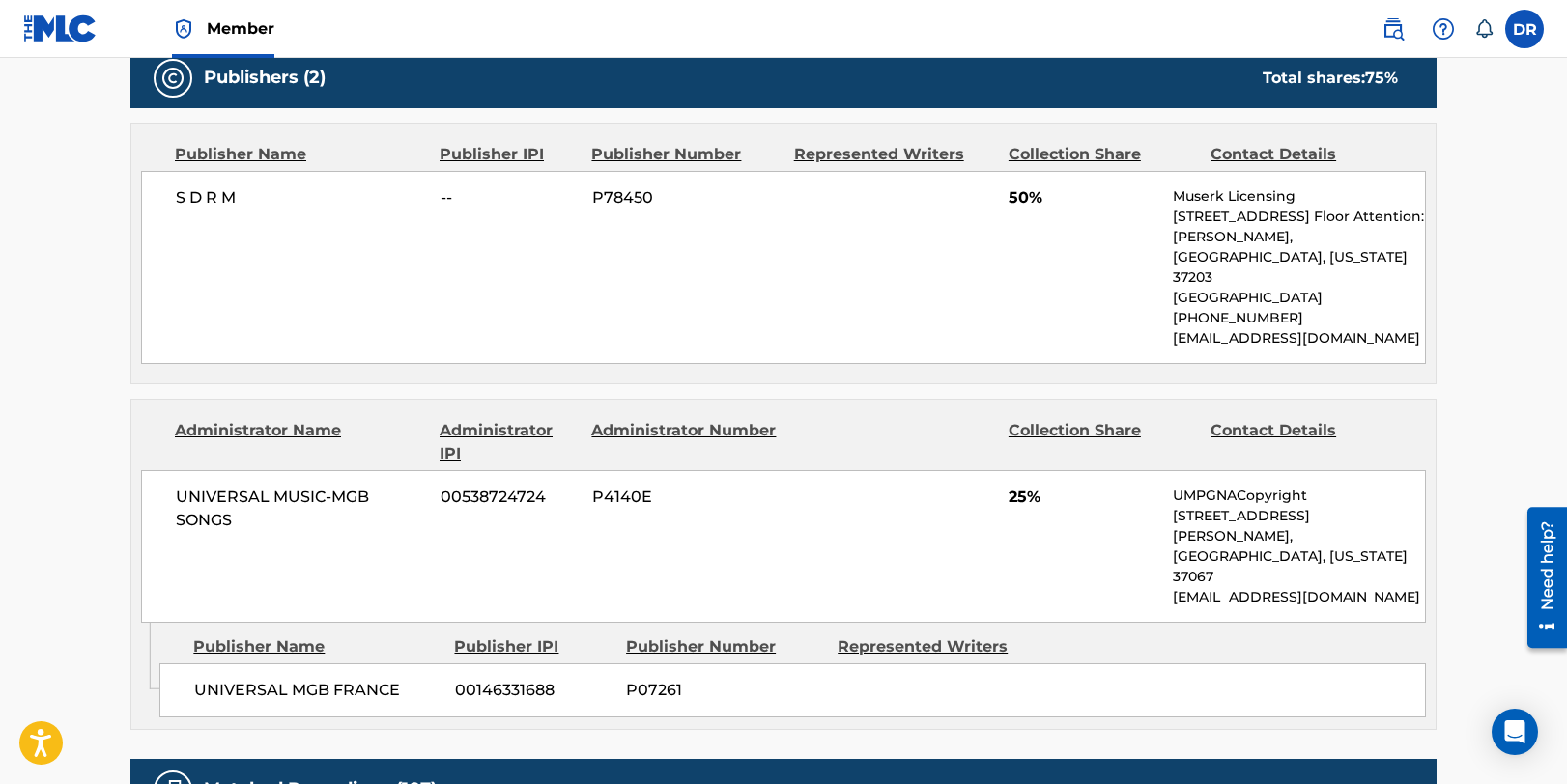 scroll, scrollTop: 863, scrollLeft: 0, axis: vertical 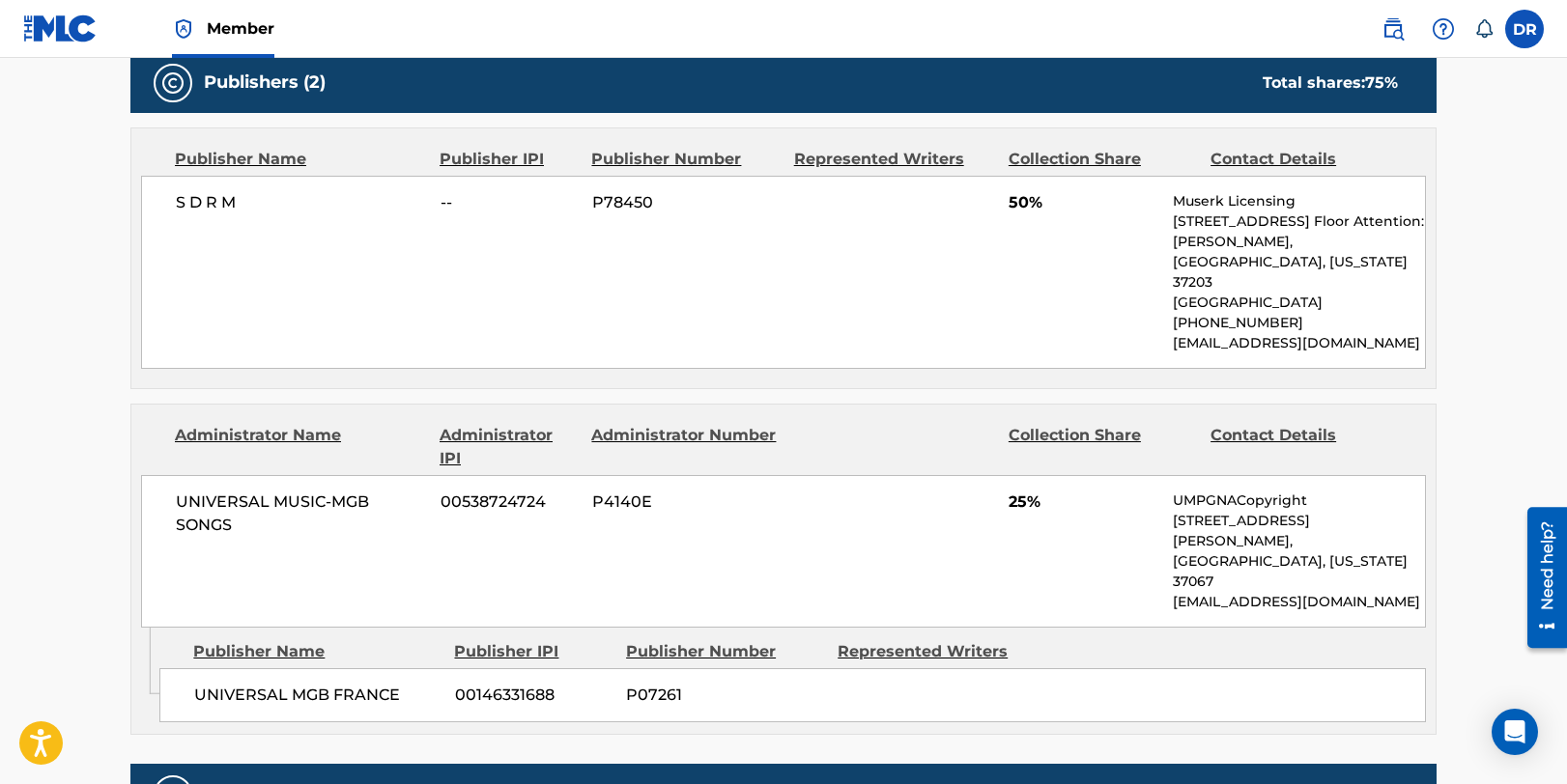 click on "S D R M" at bounding box center [300, 203] 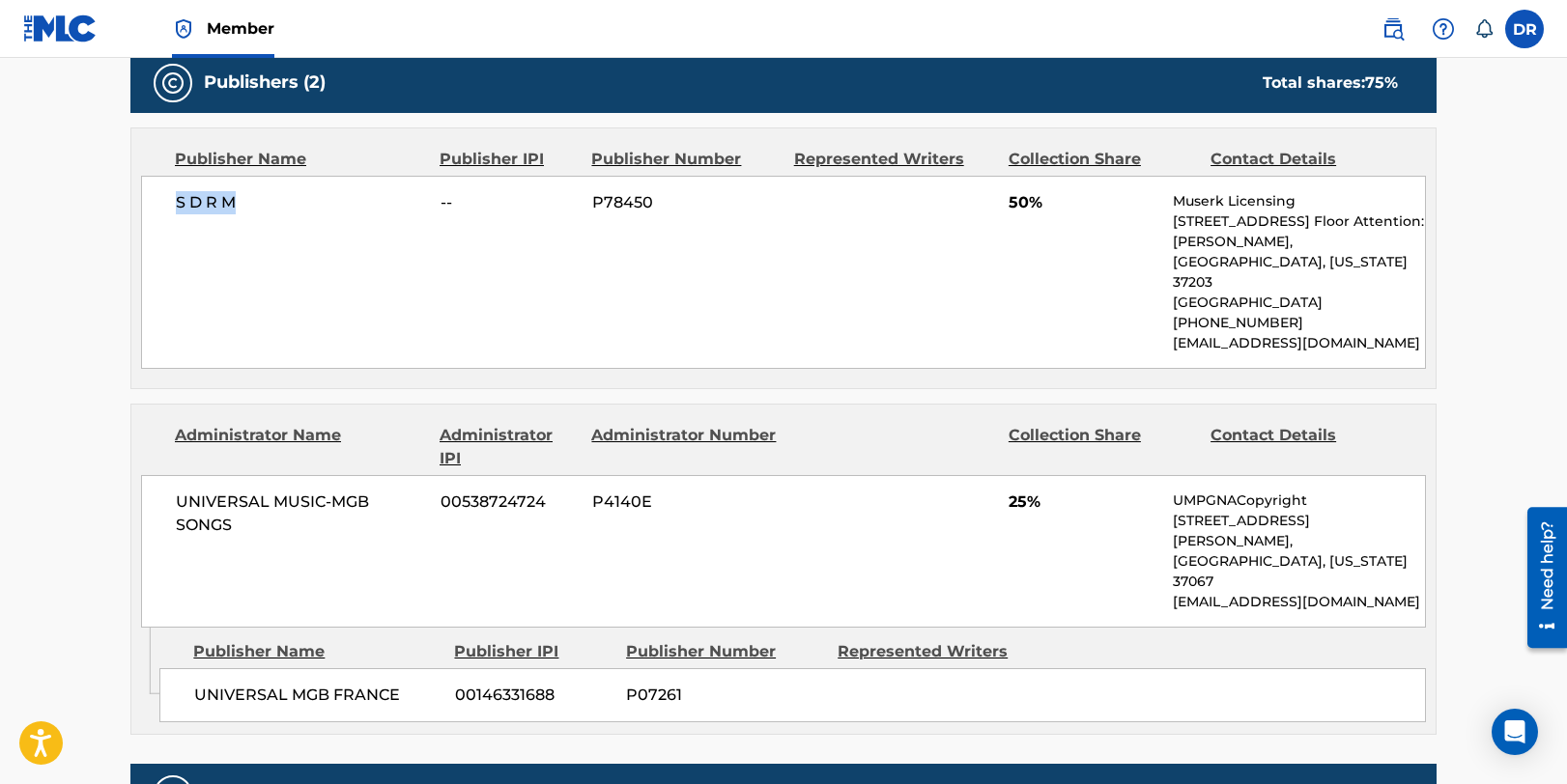drag, startPoint x: 271, startPoint y: 195, endPoint x: 177, endPoint y: 195, distance: 94 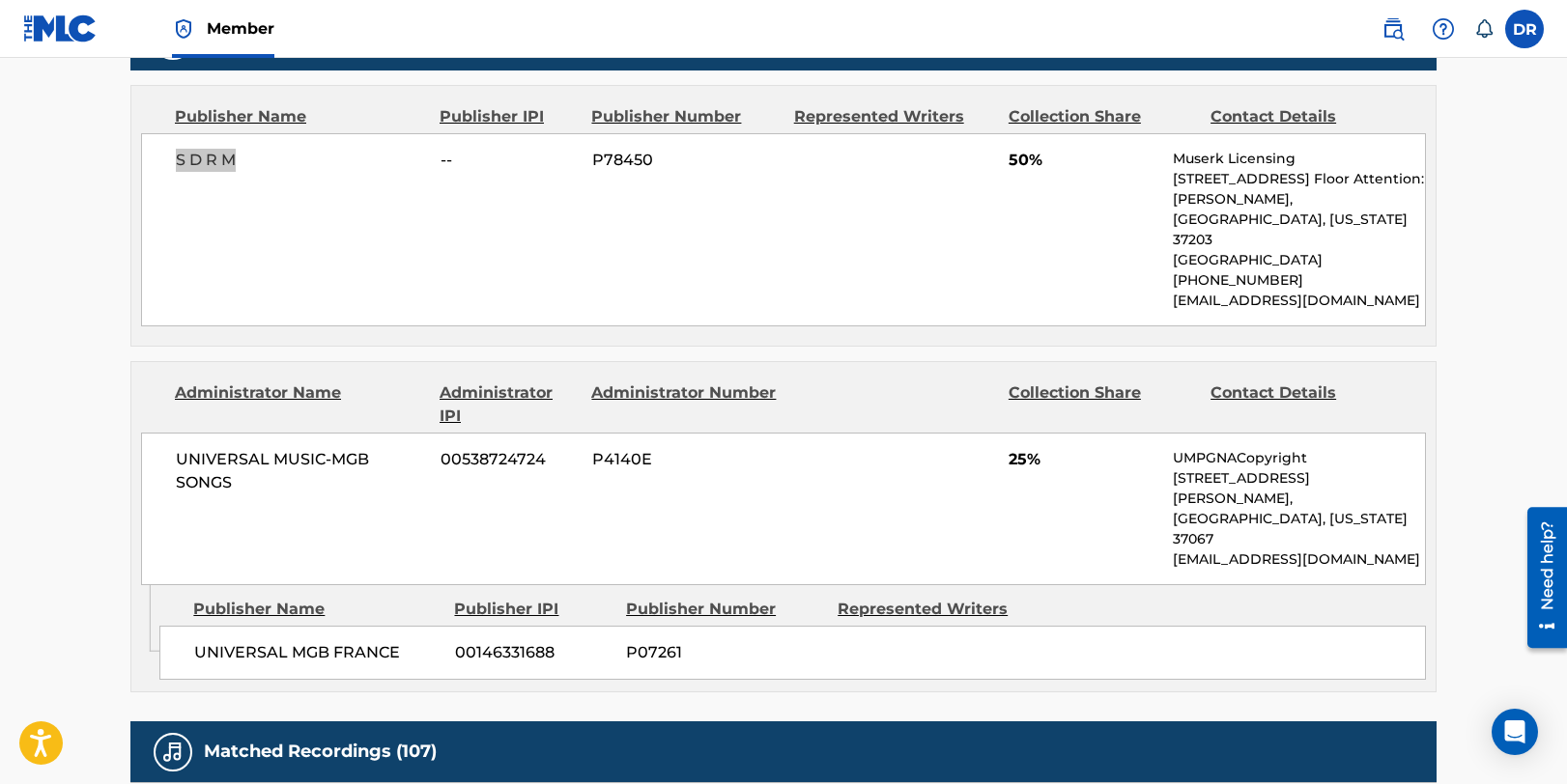 scroll, scrollTop: 910, scrollLeft: 0, axis: vertical 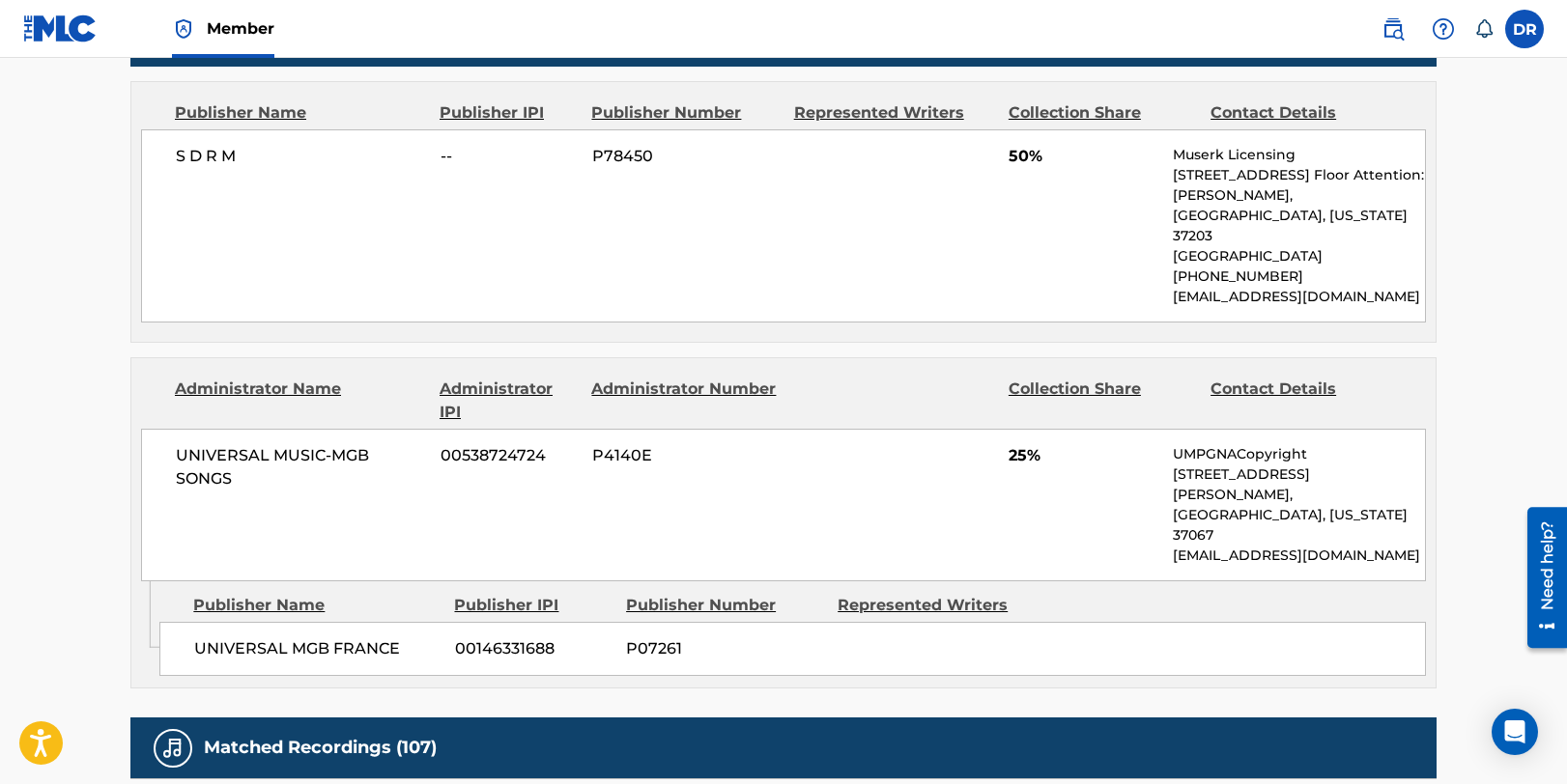 click on "UNIVERSAL MUSIC-MGB SONGS" at bounding box center [300, 467] 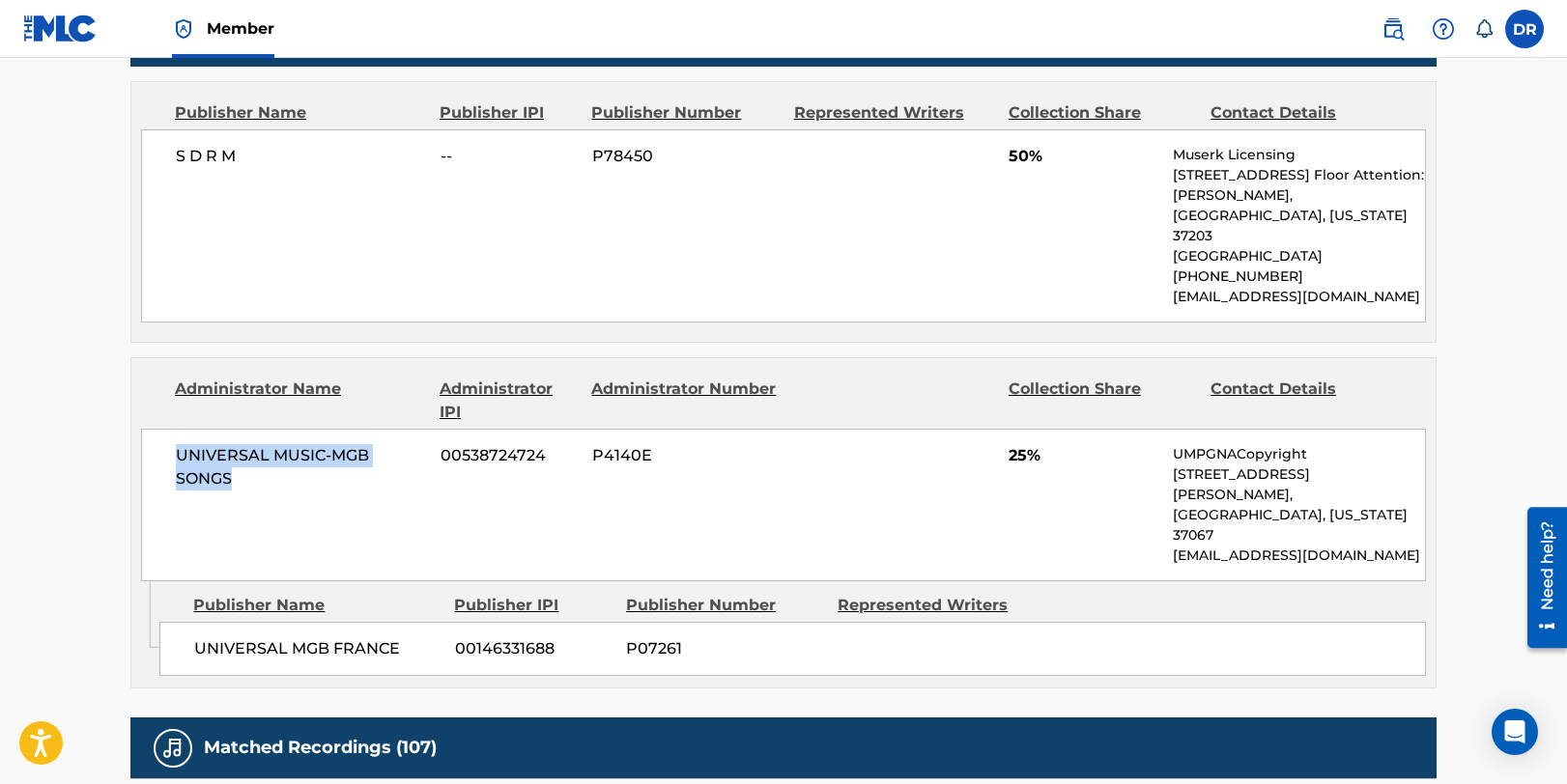 drag, startPoint x: 255, startPoint y: 462, endPoint x: 182, endPoint y: 436, distance: 77.49194 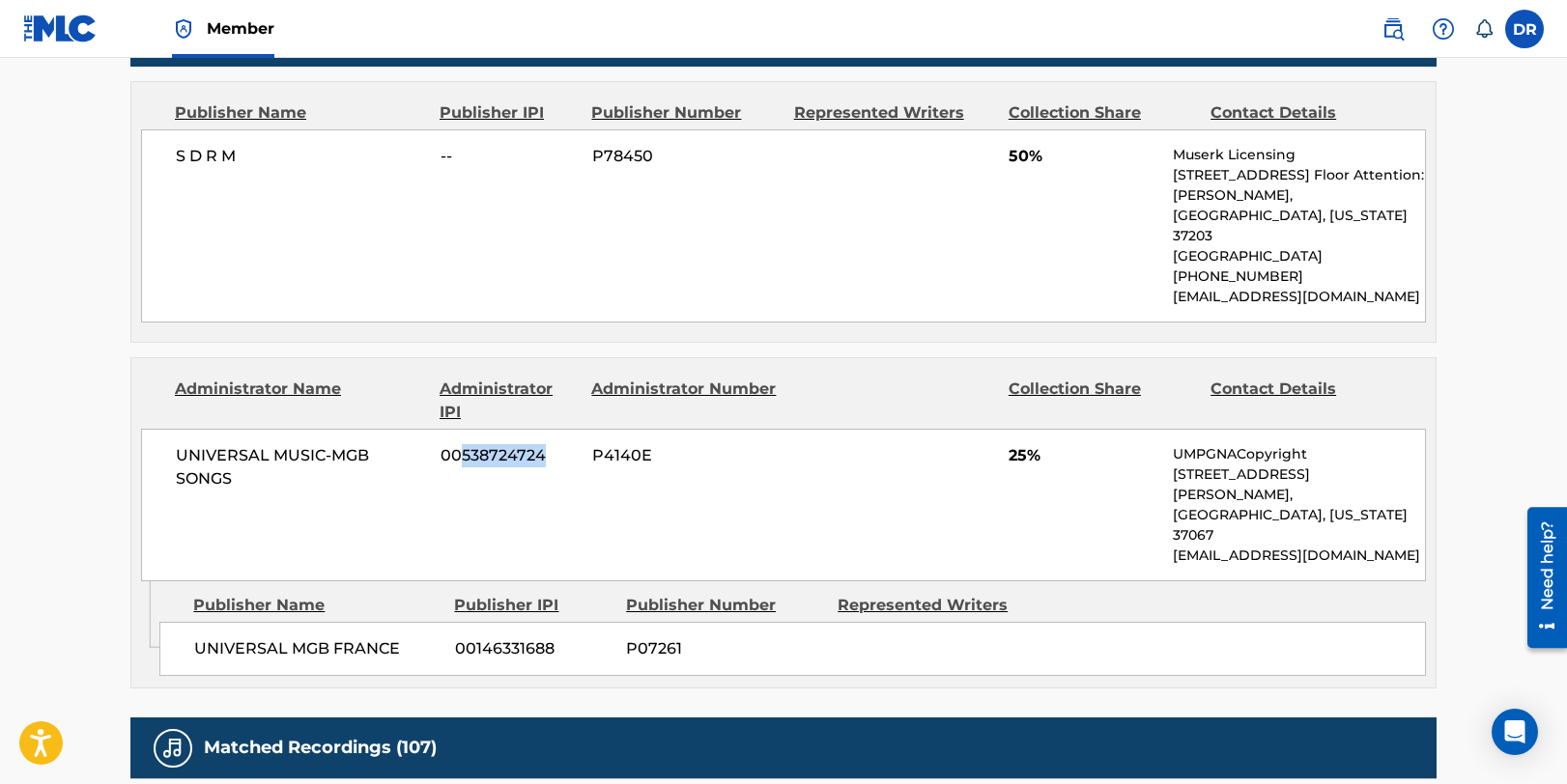 drag, startPoint x: 560, startPoint y: 434, endPoint x: 464, endPoint y: 434, distance: 96 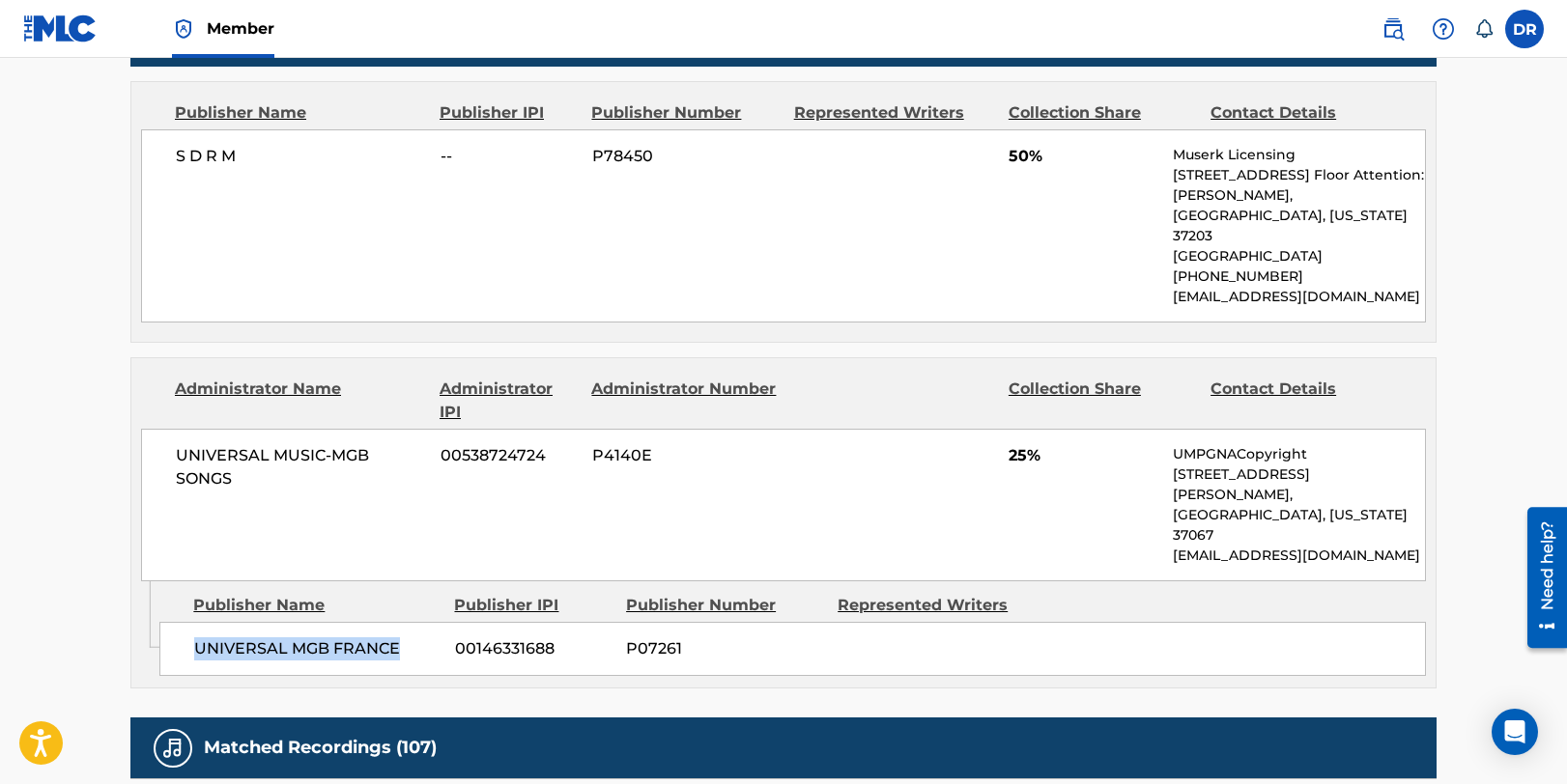 drag, startPoint x: 411, startPoint y: 582, endPoint x: 196, endPoint y: 585, distance: 215.02093 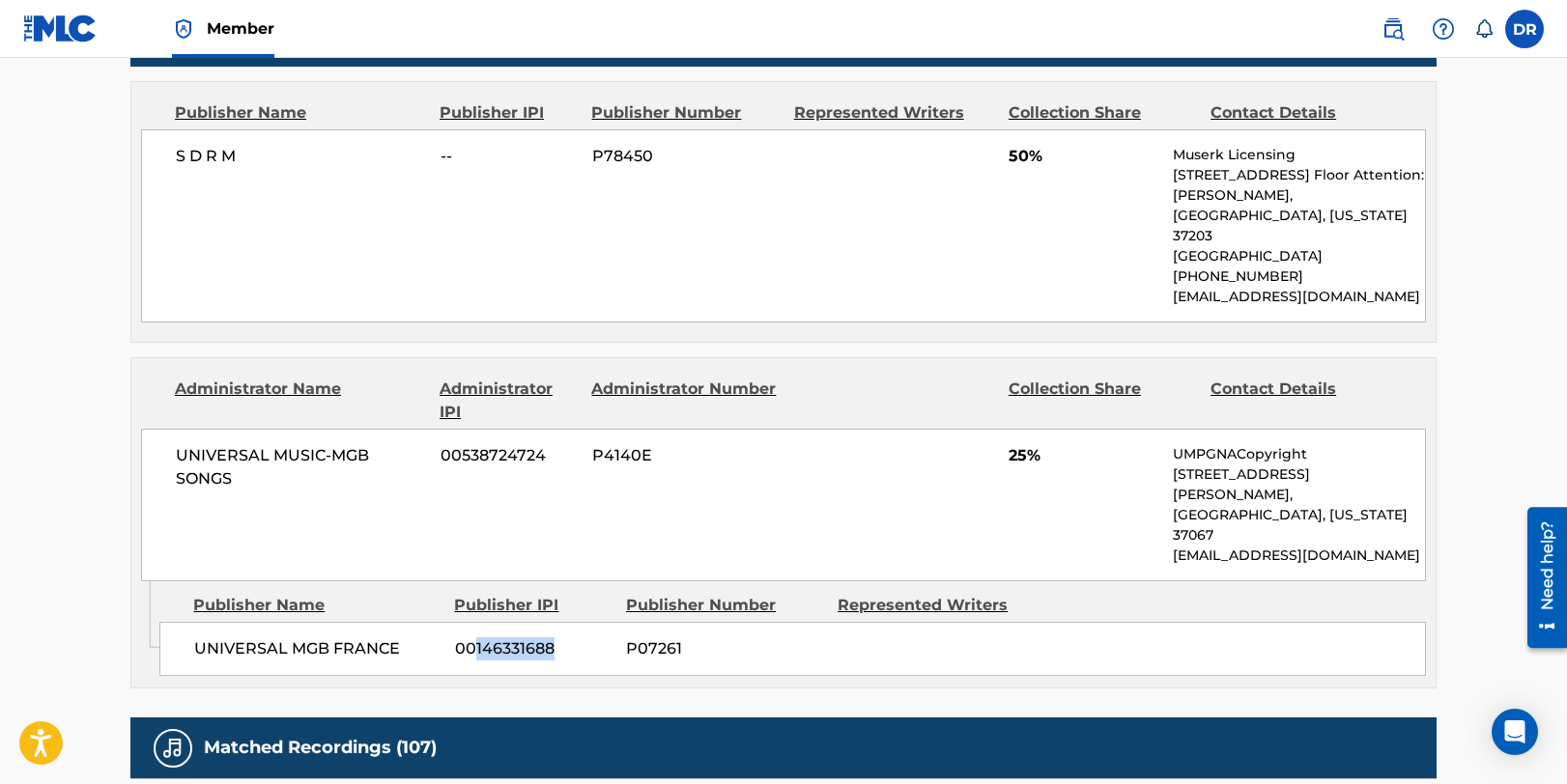 drag, startPoint x: 571, startPoint y: 583, endPoint x: 478, endPoint y: 584, distance: 93.00538 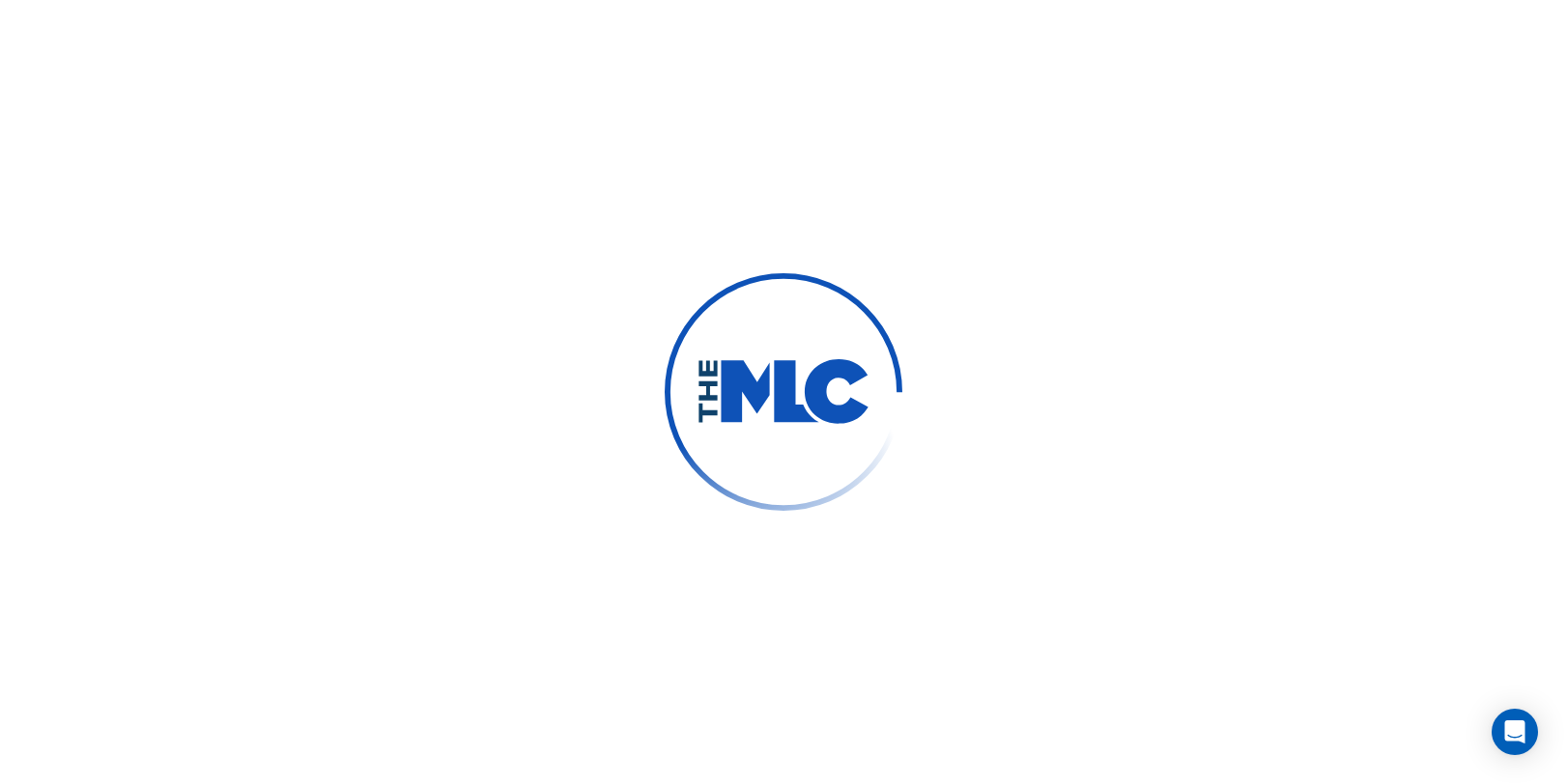 scroll, scrollTop: 0, scrollLeft: 0, axis: both 